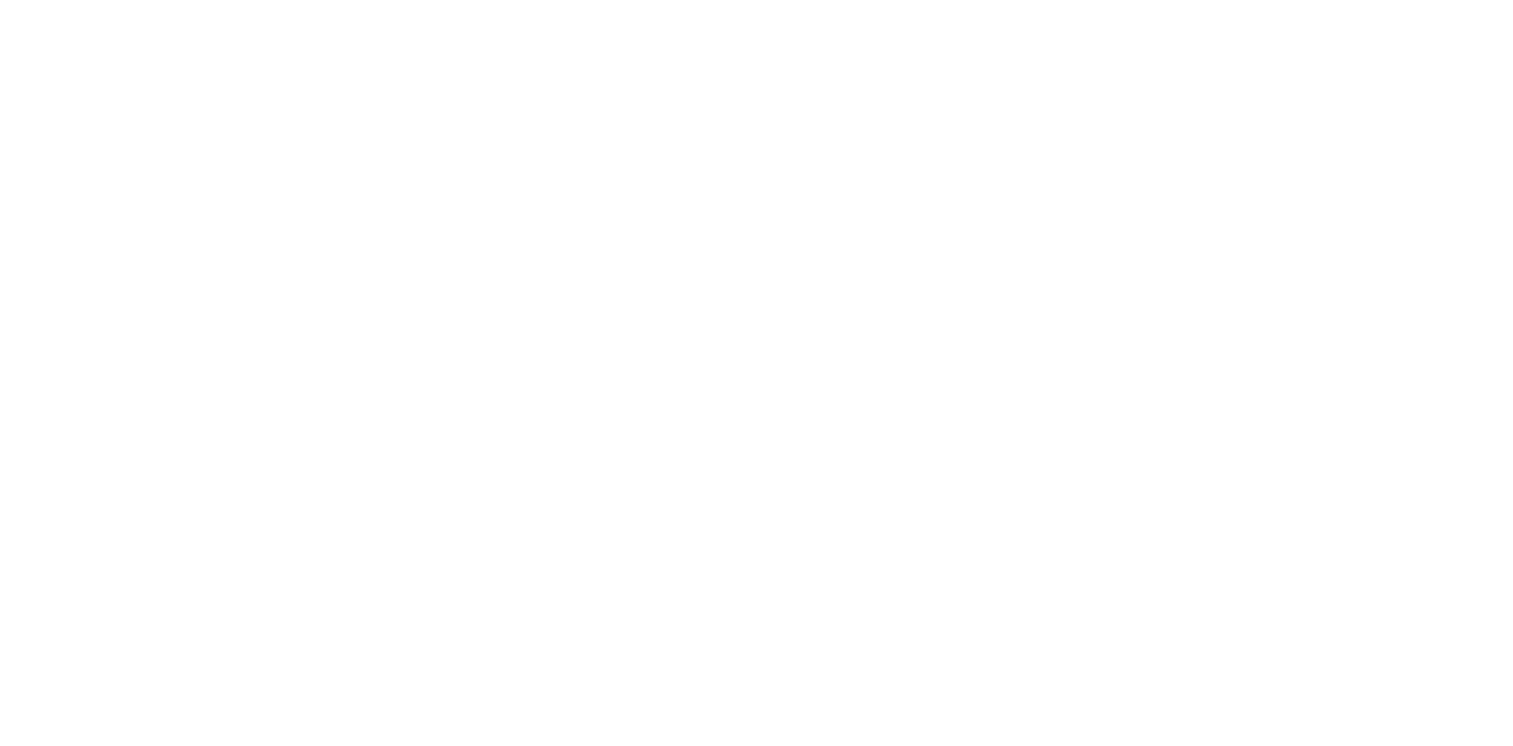 scroll, scrollTop: 0, scrollLeft: 0, axis: both 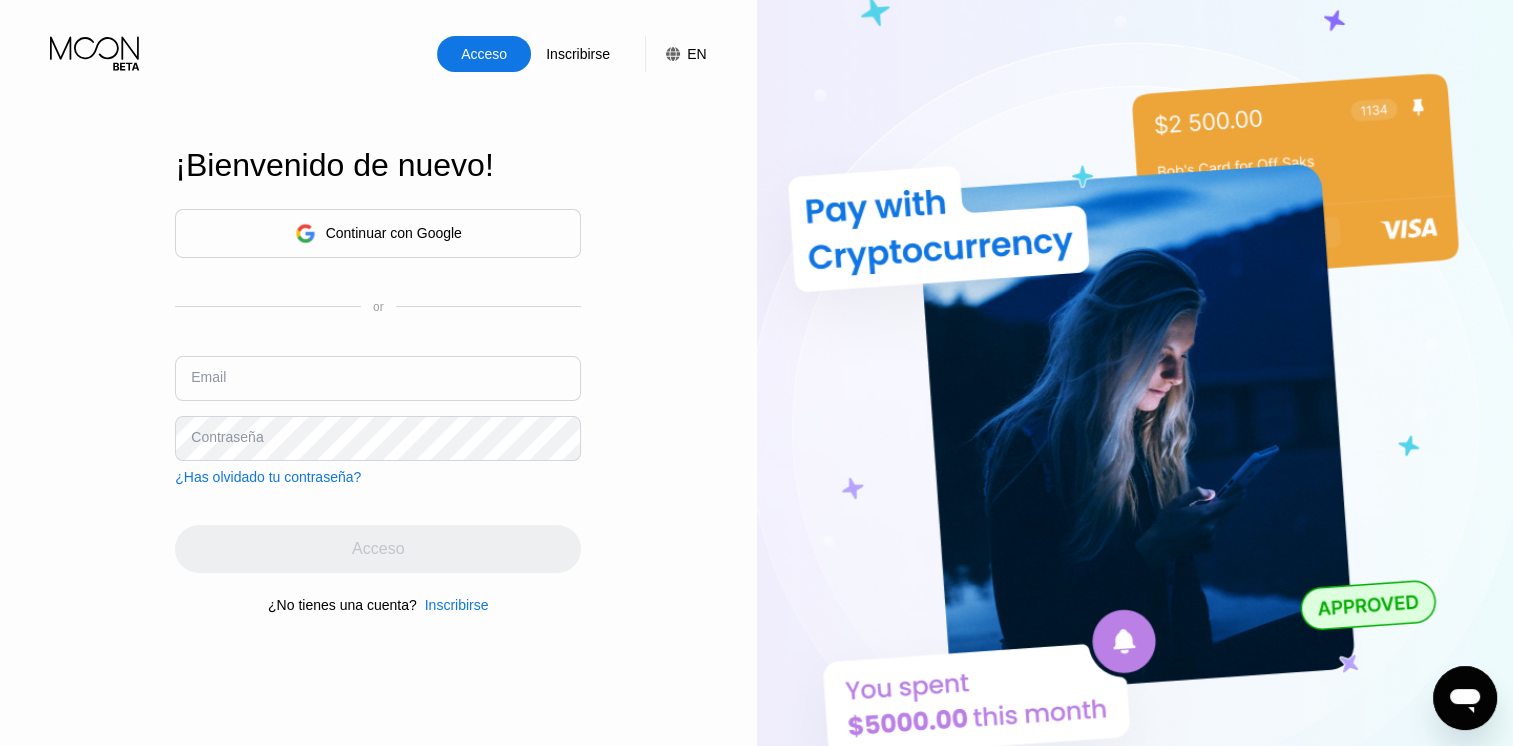 click on "Email" at bounding box center [378, 386] 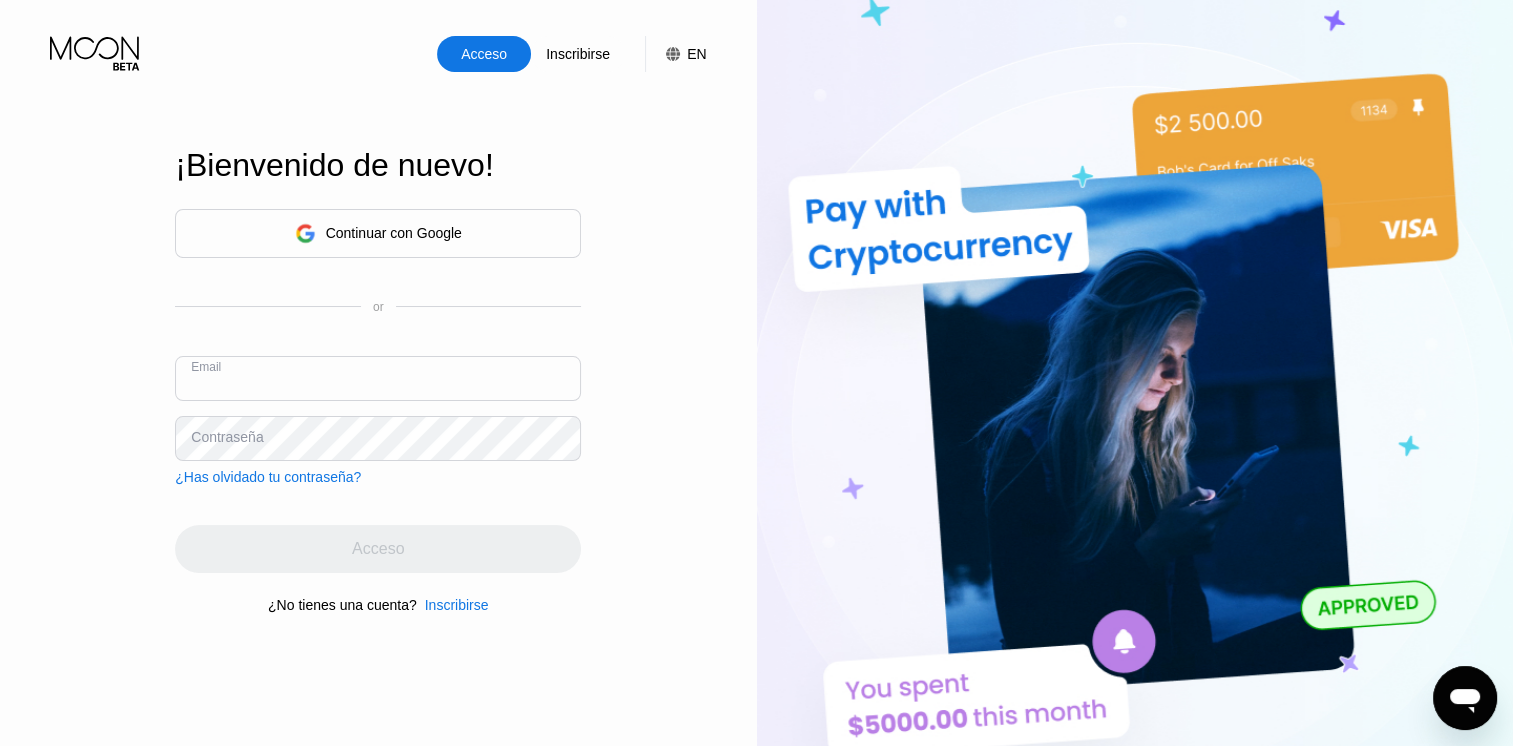 click on "Acceso Inscribirse EN Idioma Select an item Ahorrar ¡Bienvenido de nuevo! Continuar con Google or Email Contraseña ¿Has olvidado tu contraseña? Acceso ¿No tienes una cuenta? Inscribirse" at bounding box center [378, 410] 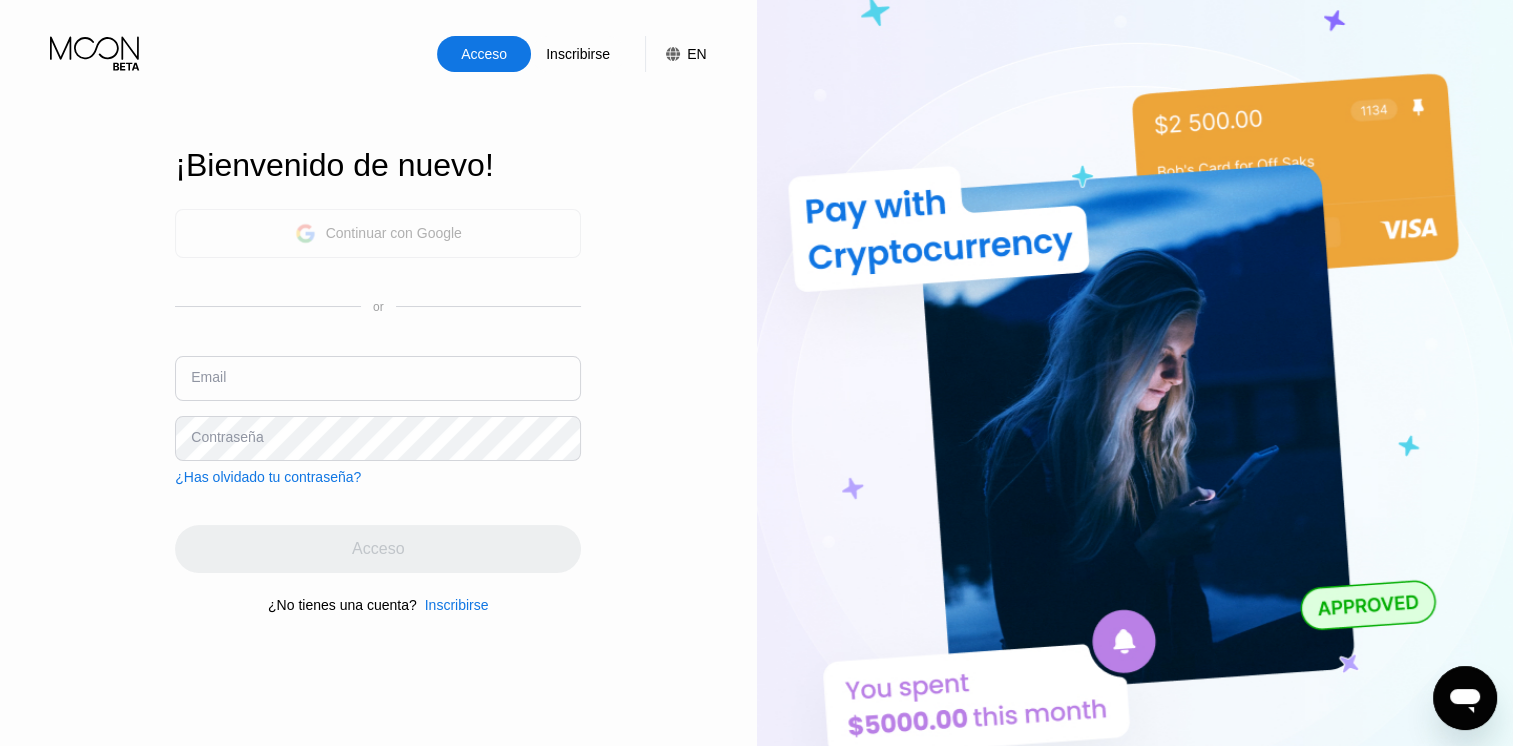 click on "Continuar con Google" at bounding box center [394, 233] 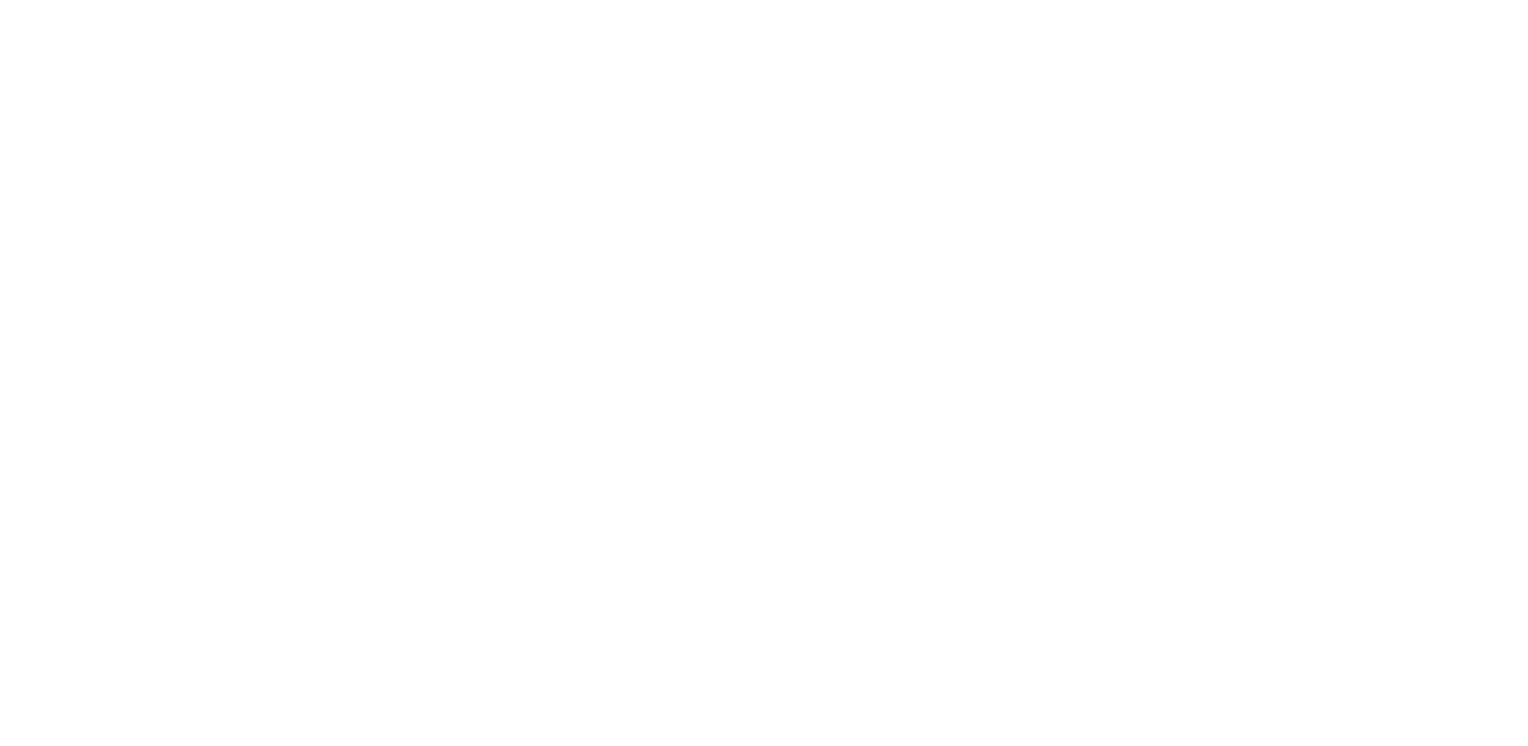 scroll, scrollTop: 0, scrollLeft: 0, axis: both 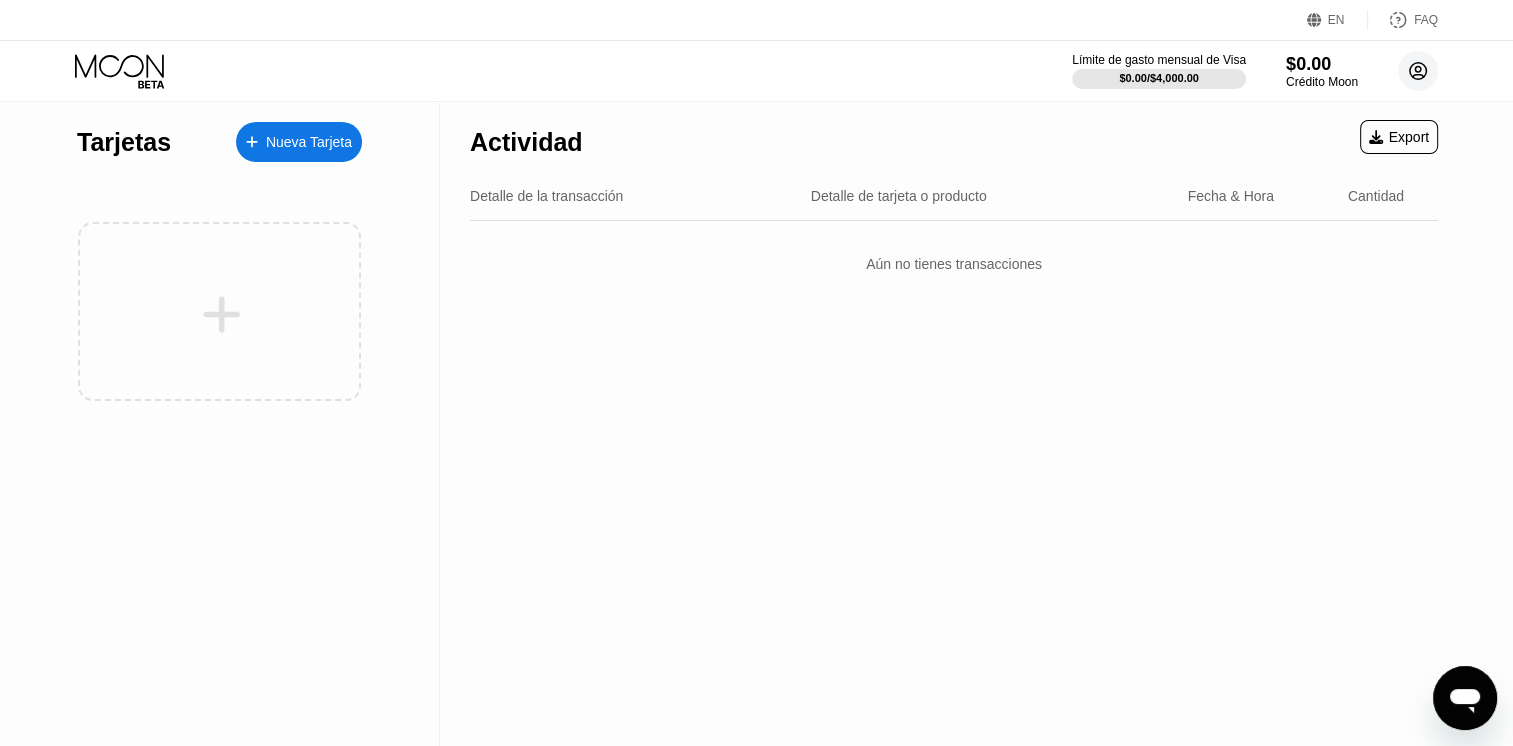 click 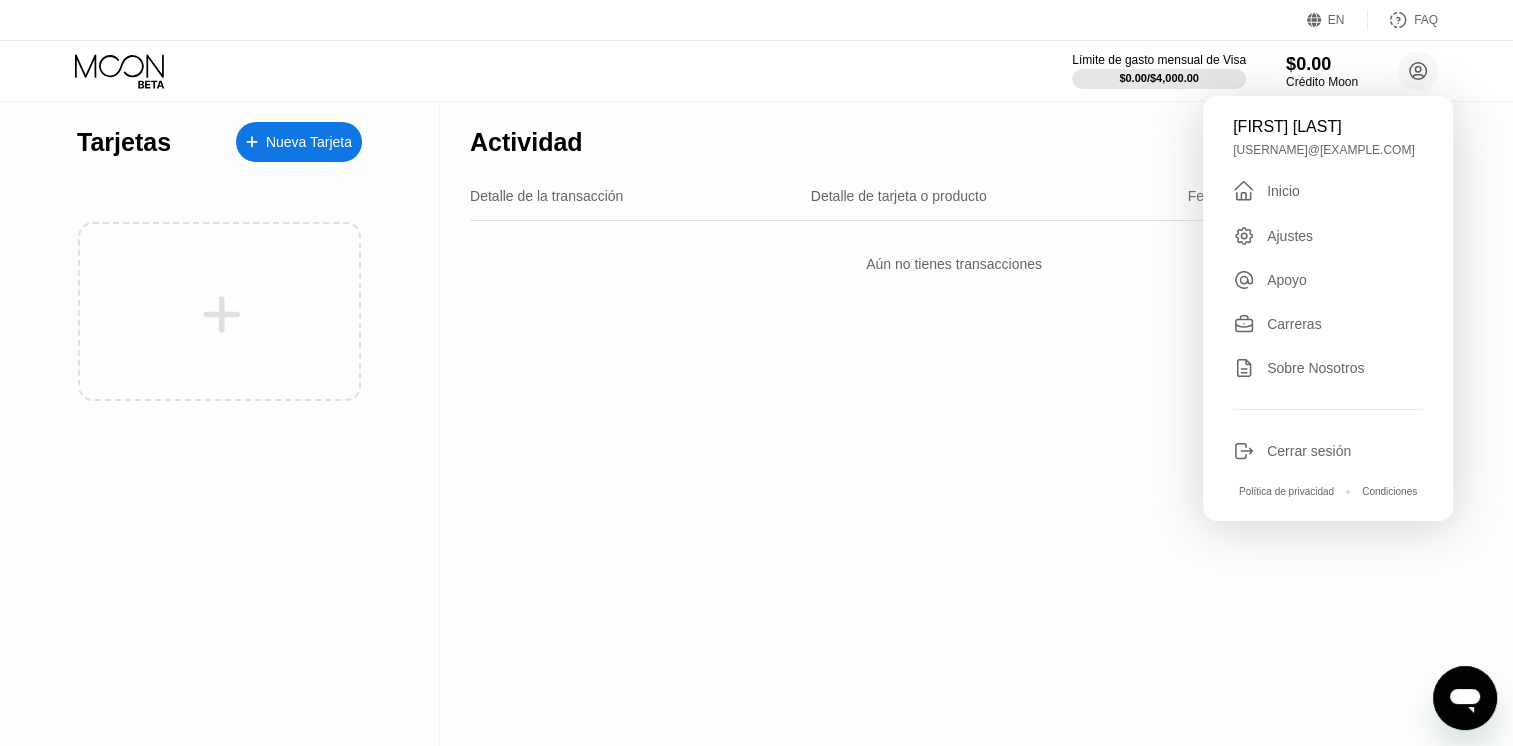 click on "Cerrar sesión" at bounding box center [1309, 451] 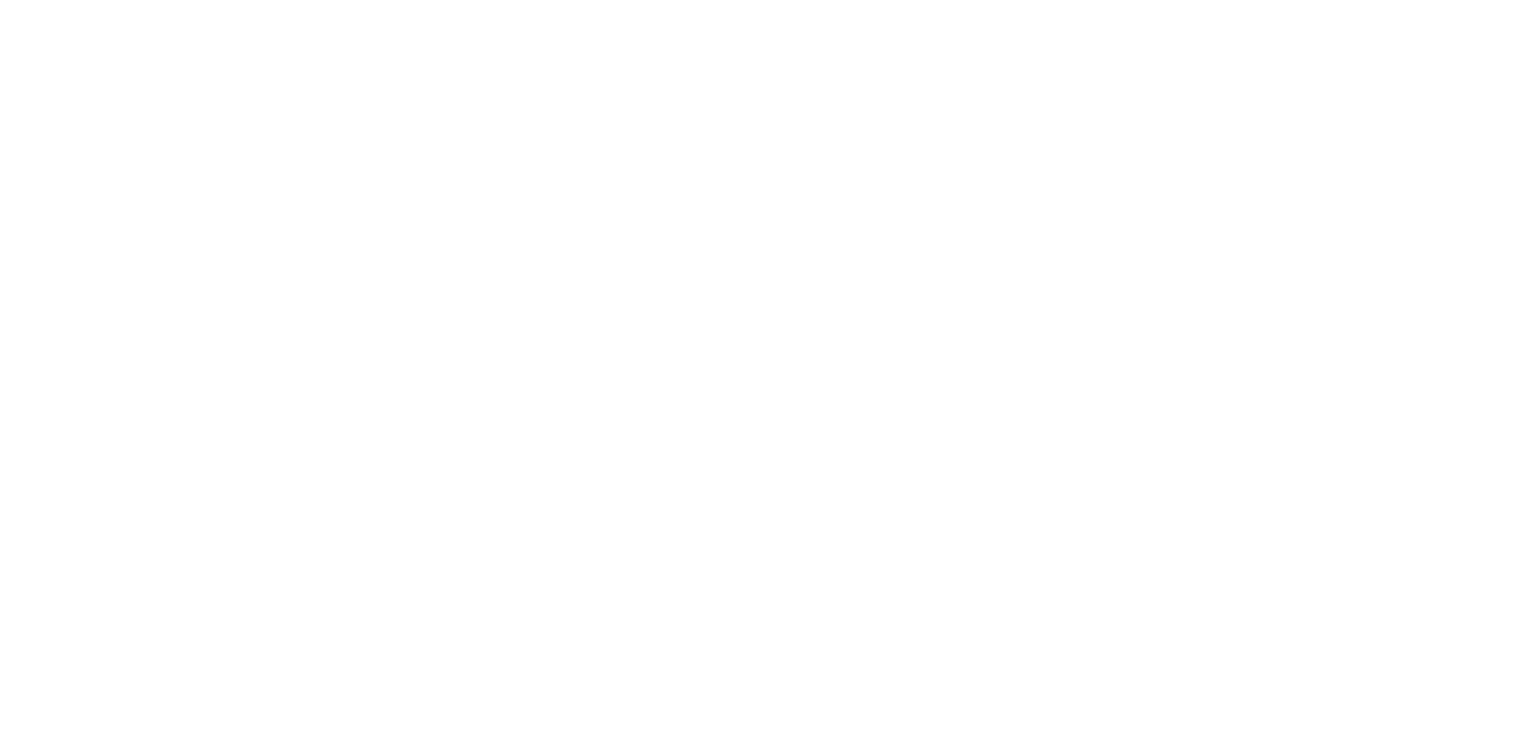 scroll, scrollTop: 0, scrollLeft: 0, axis: both 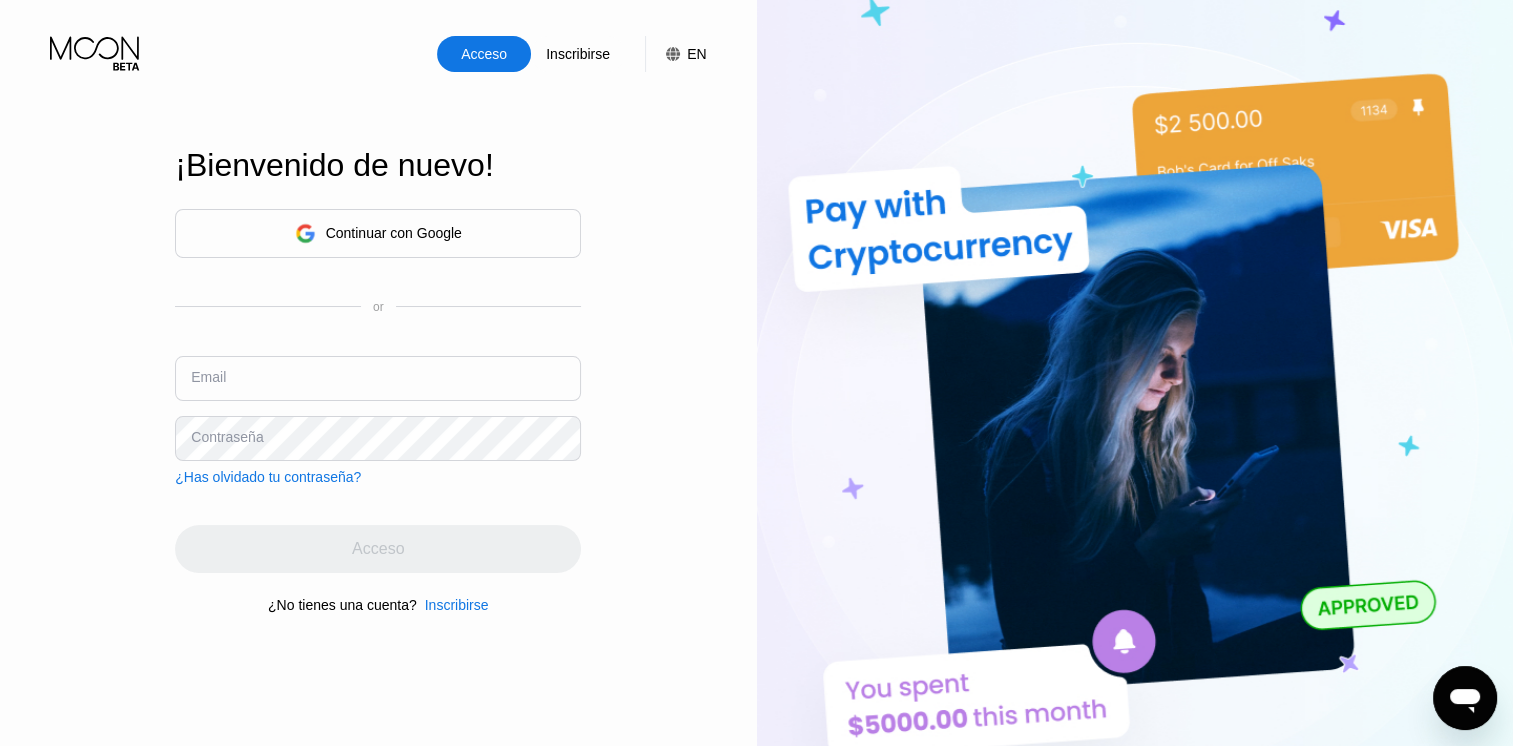 click on "Continuar con Google" at bounding box center [394, 233] 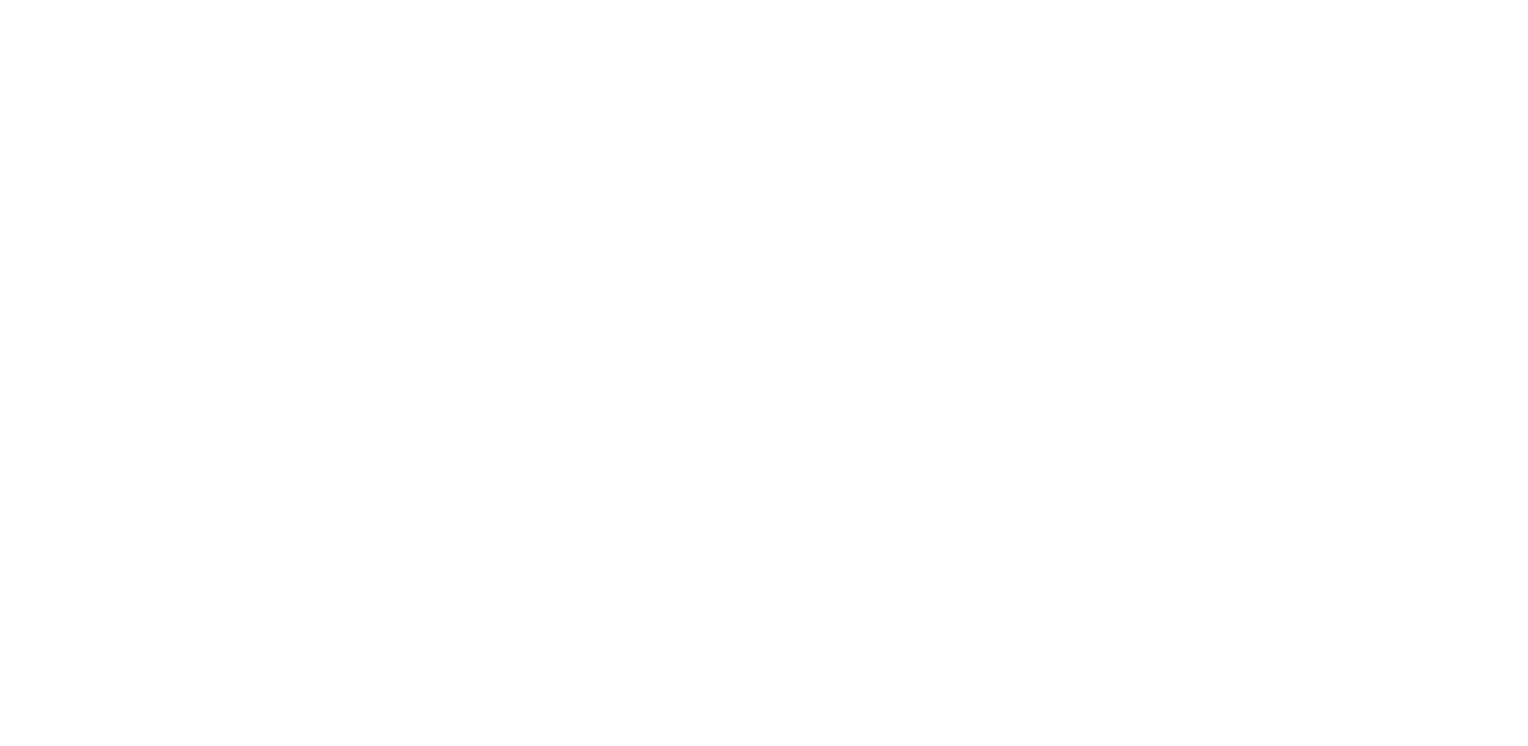 scroll, scrollTop: 0, scrollLeft: 0, axis: both 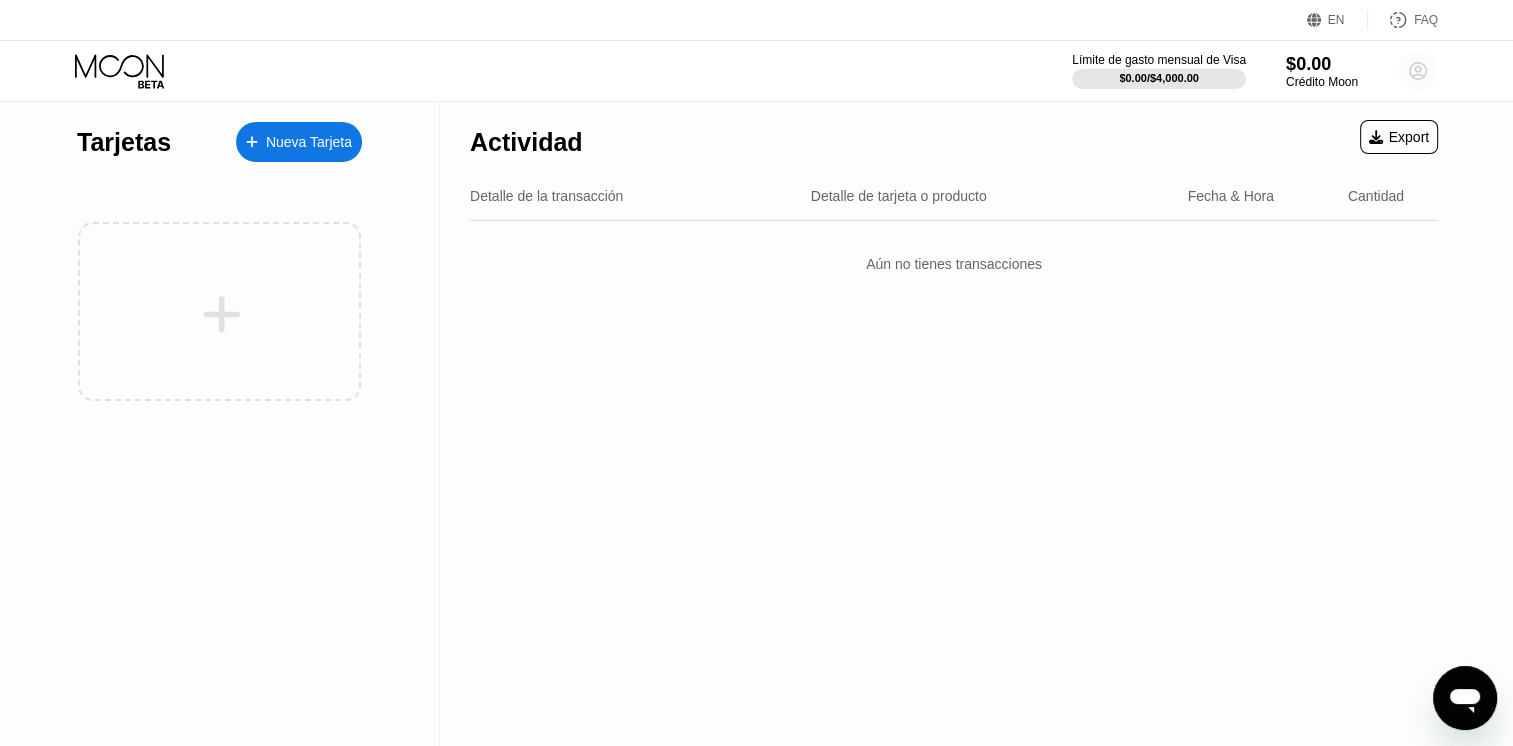click 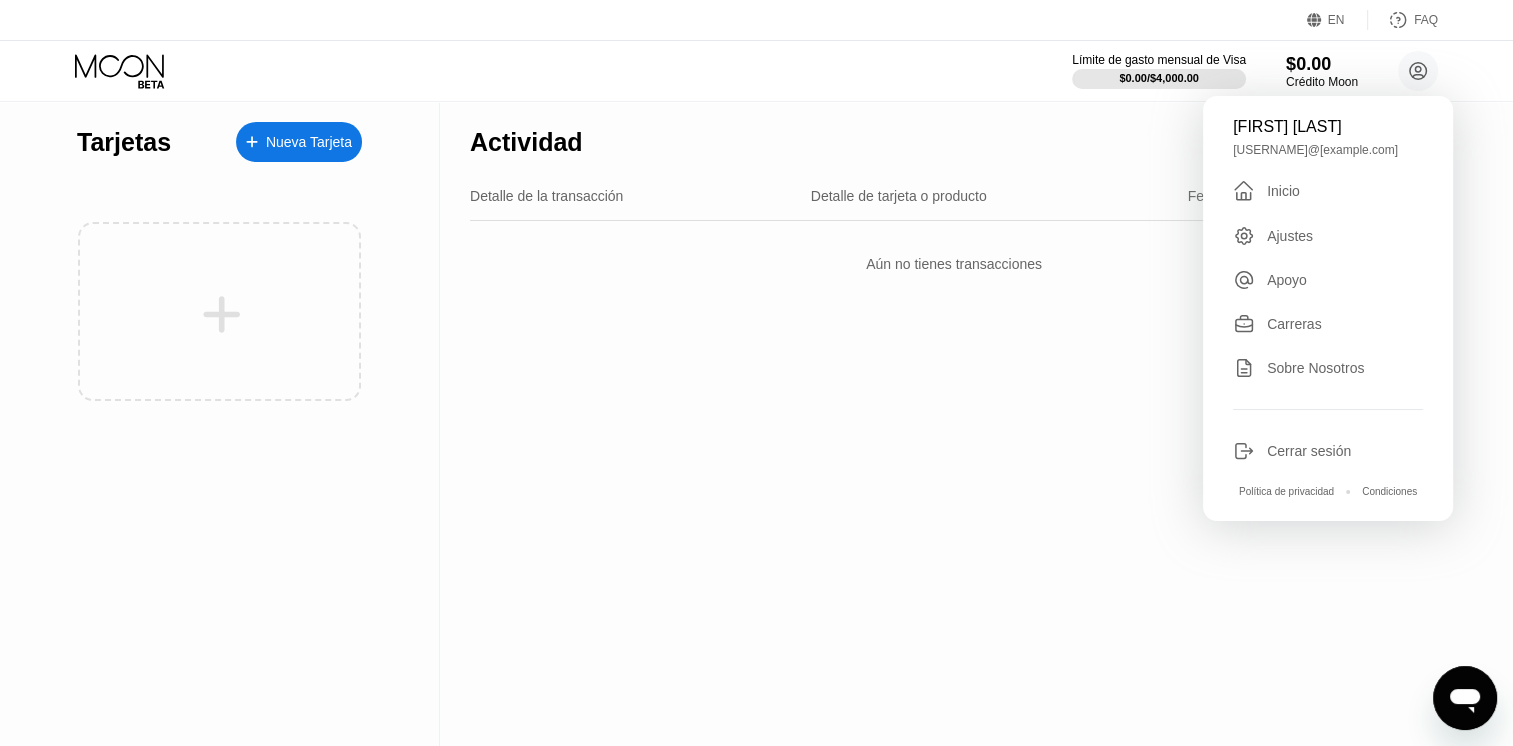 click on "Cerrar sesión" at bounding box center (1309, 451) 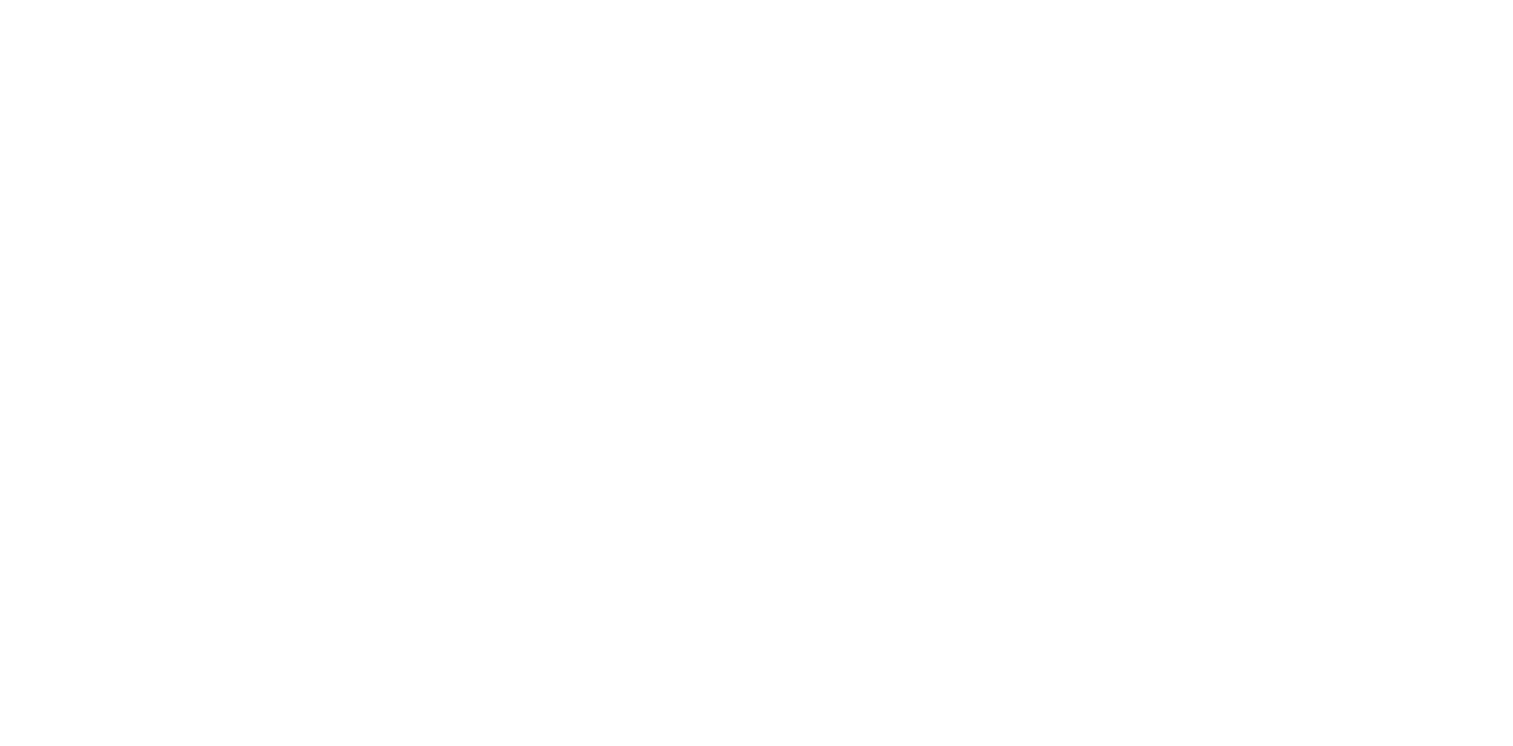 scroll, scrollTop: 0, scrollLeft: 0, axis: both 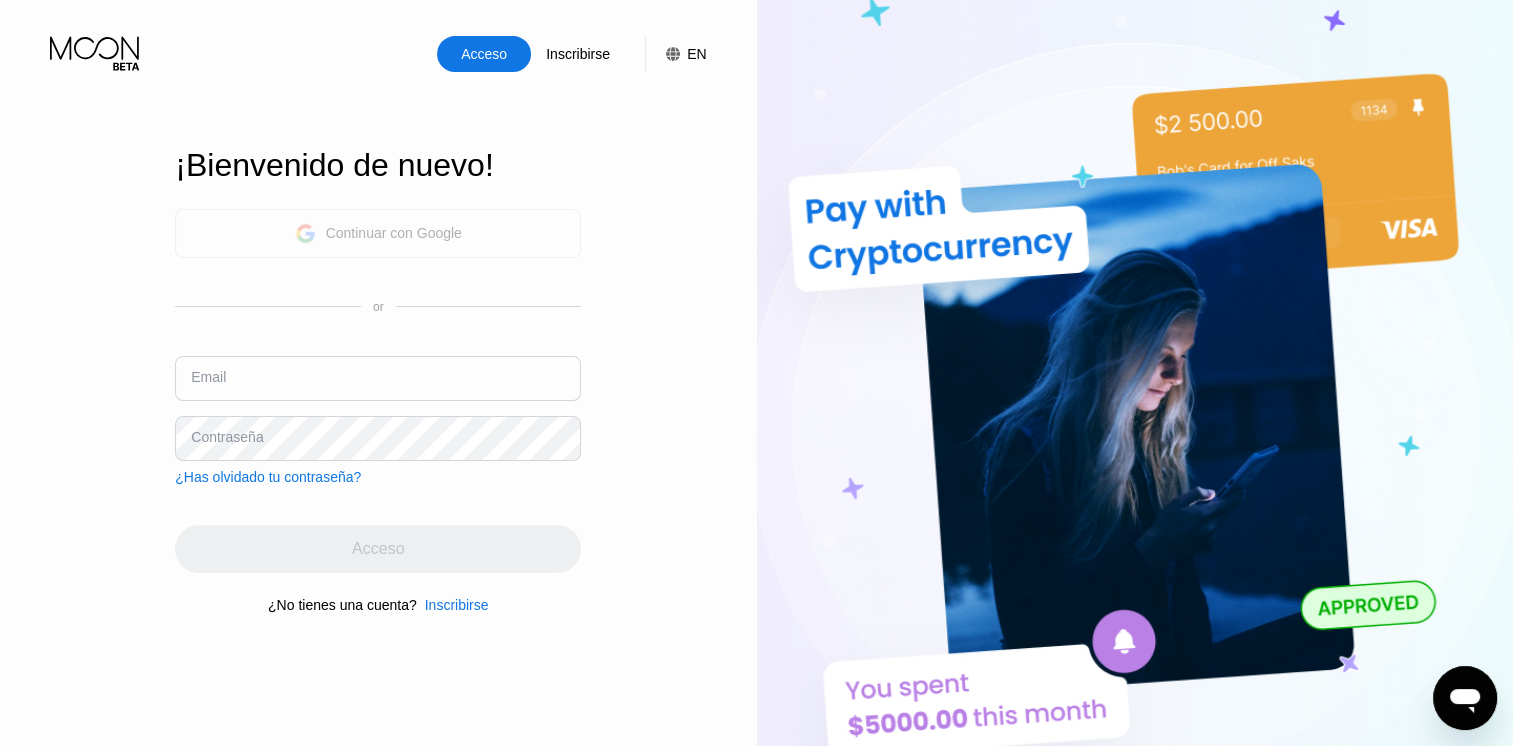 click on "Continuar con Google" at bounding box center (394, 233) 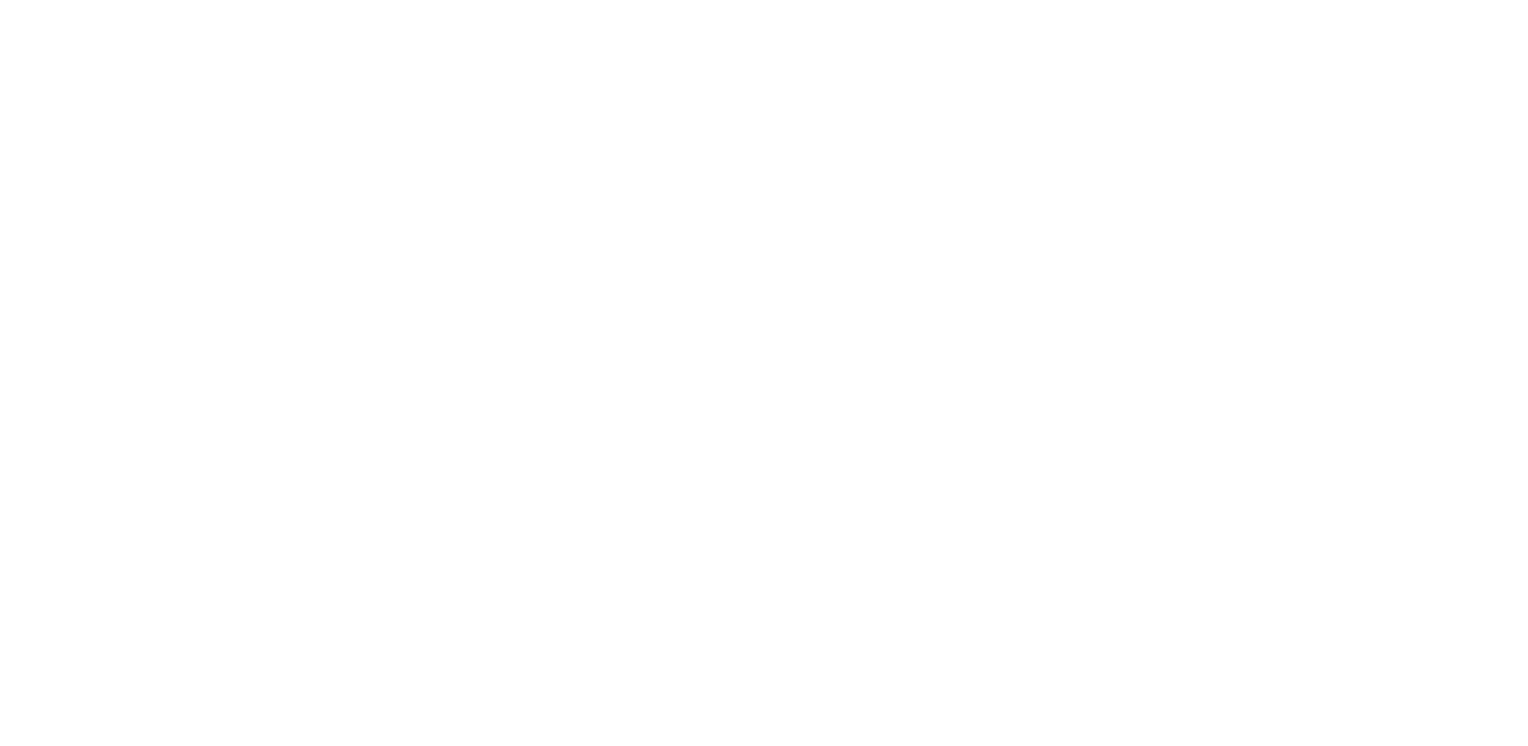 scroll, scrollTop: 0, scrollLeft: 0, axis: both 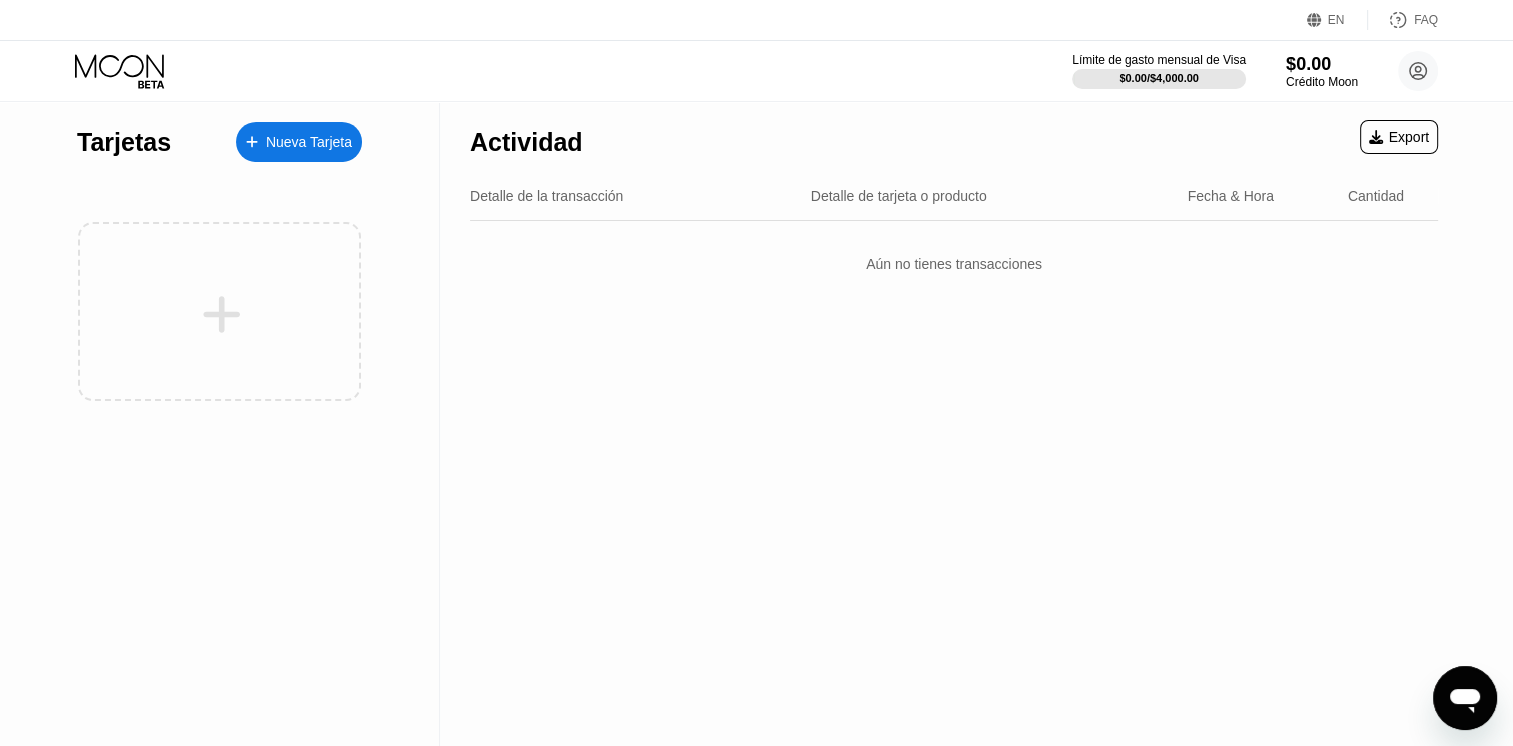 click on "Límite de gasto mensual de Visa $0.00 / $4,000.00 $0.00 Crédito Moon argenis romero argemendez1994@gmail.com  Inicio Ajustes Apoyo Carreras Sobre Nosotros Cerrar sesión Política de privacidad Condiciones" at bounding box center (756, 71) 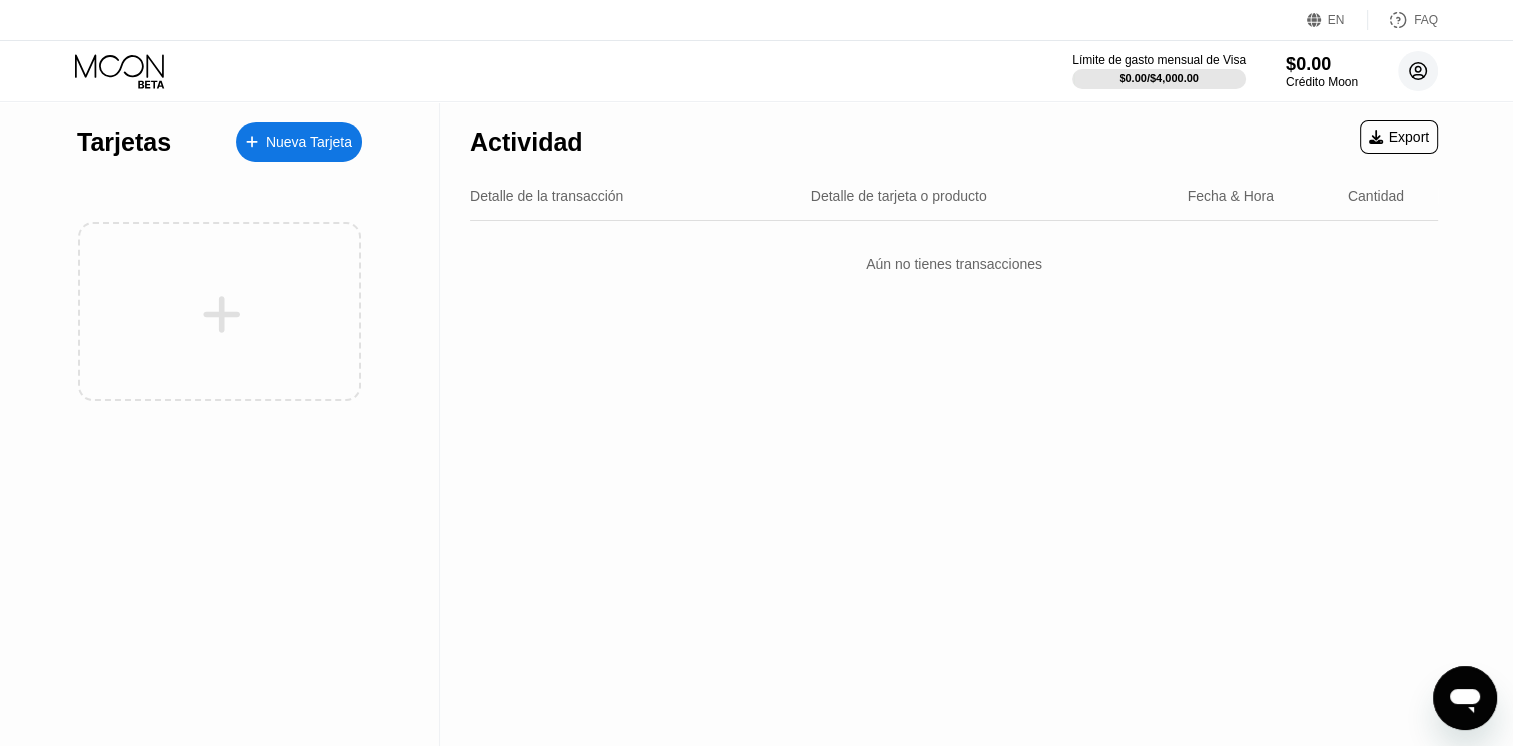 click 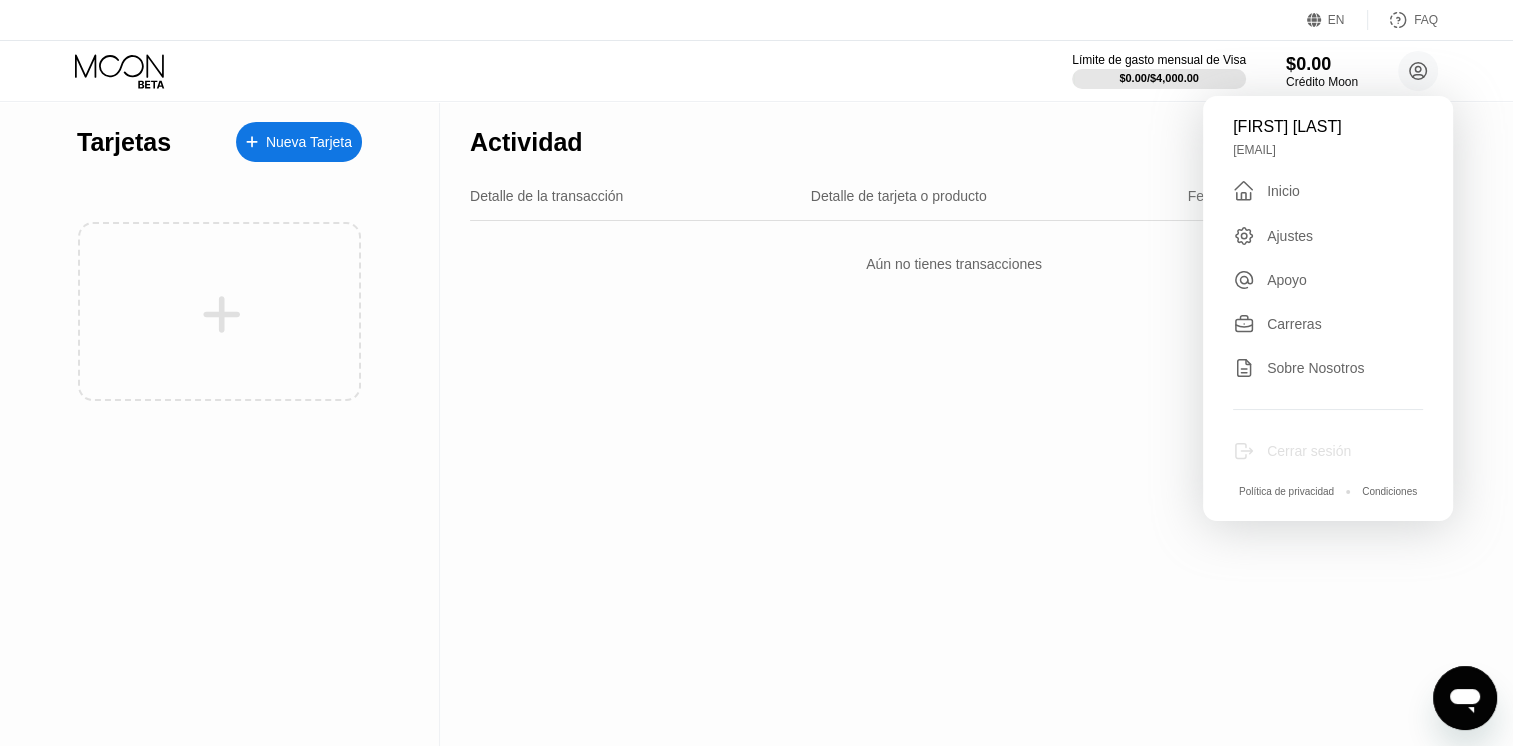 click on "Cerrar sesión" at bounding box center (1309, 451) 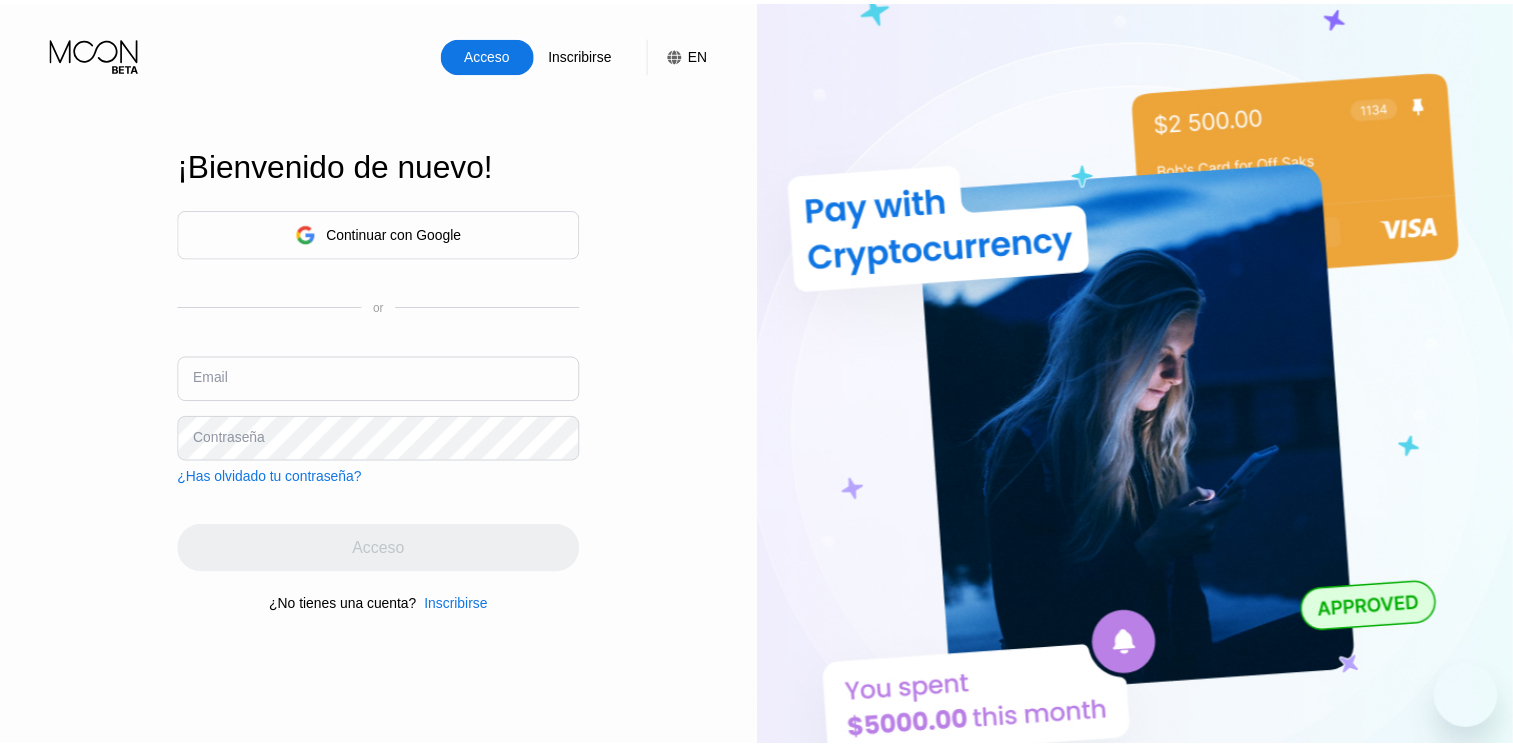 scroll, scrollTop: 0, scrollLeft: 0, axis: both 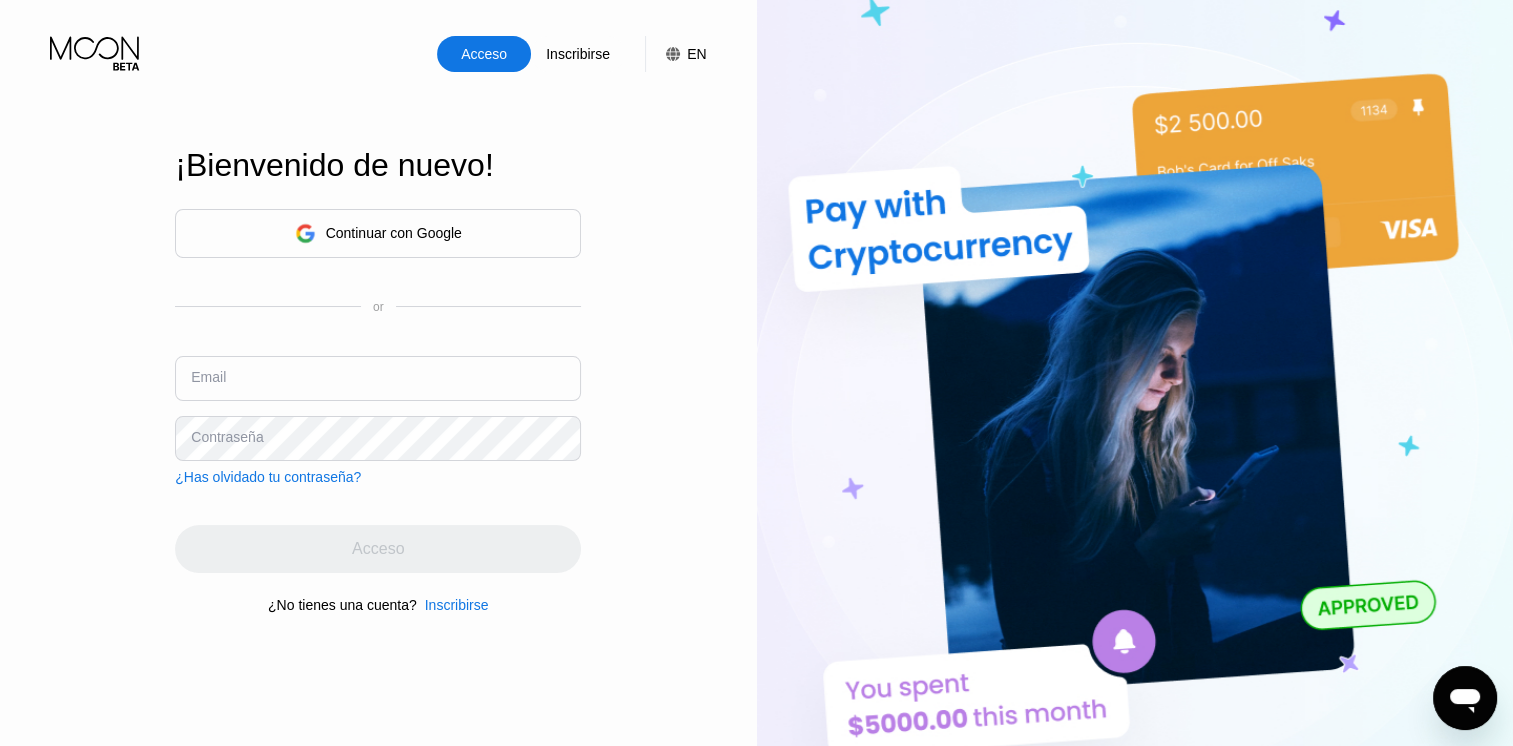 click on "Continuar con Google" at bounding box center (378, 233) 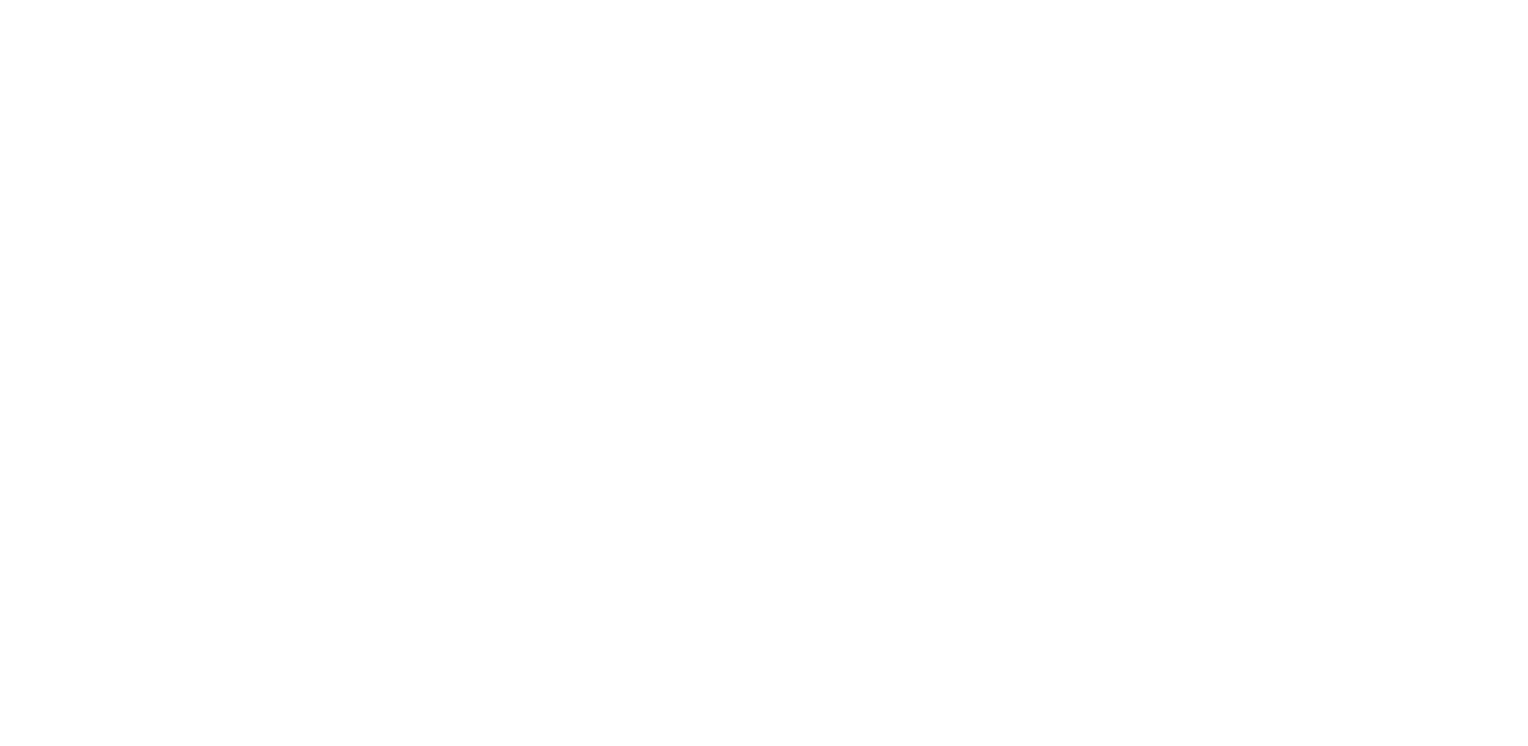 scroll, scrollTop: 0, scrollLeft: 0, axis: both 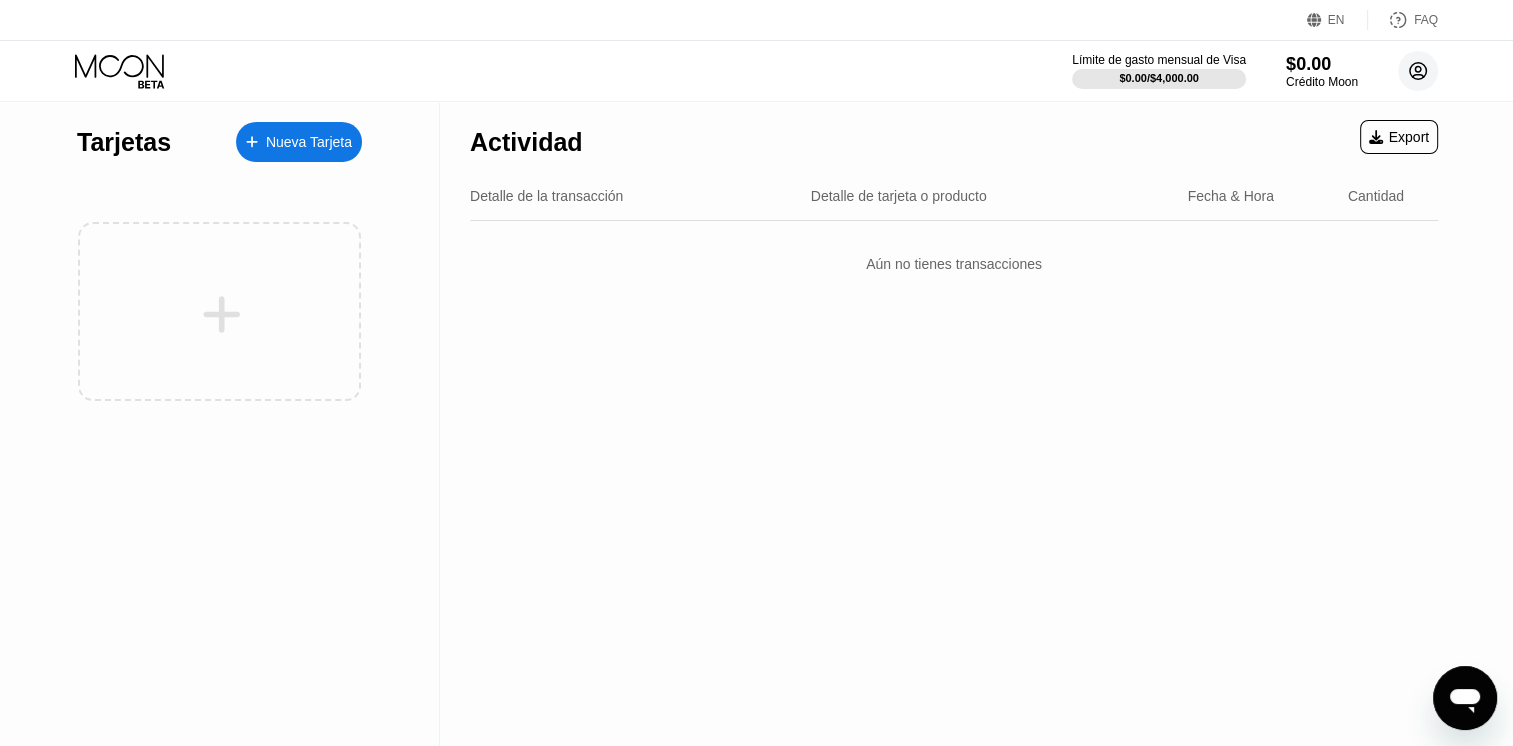 click 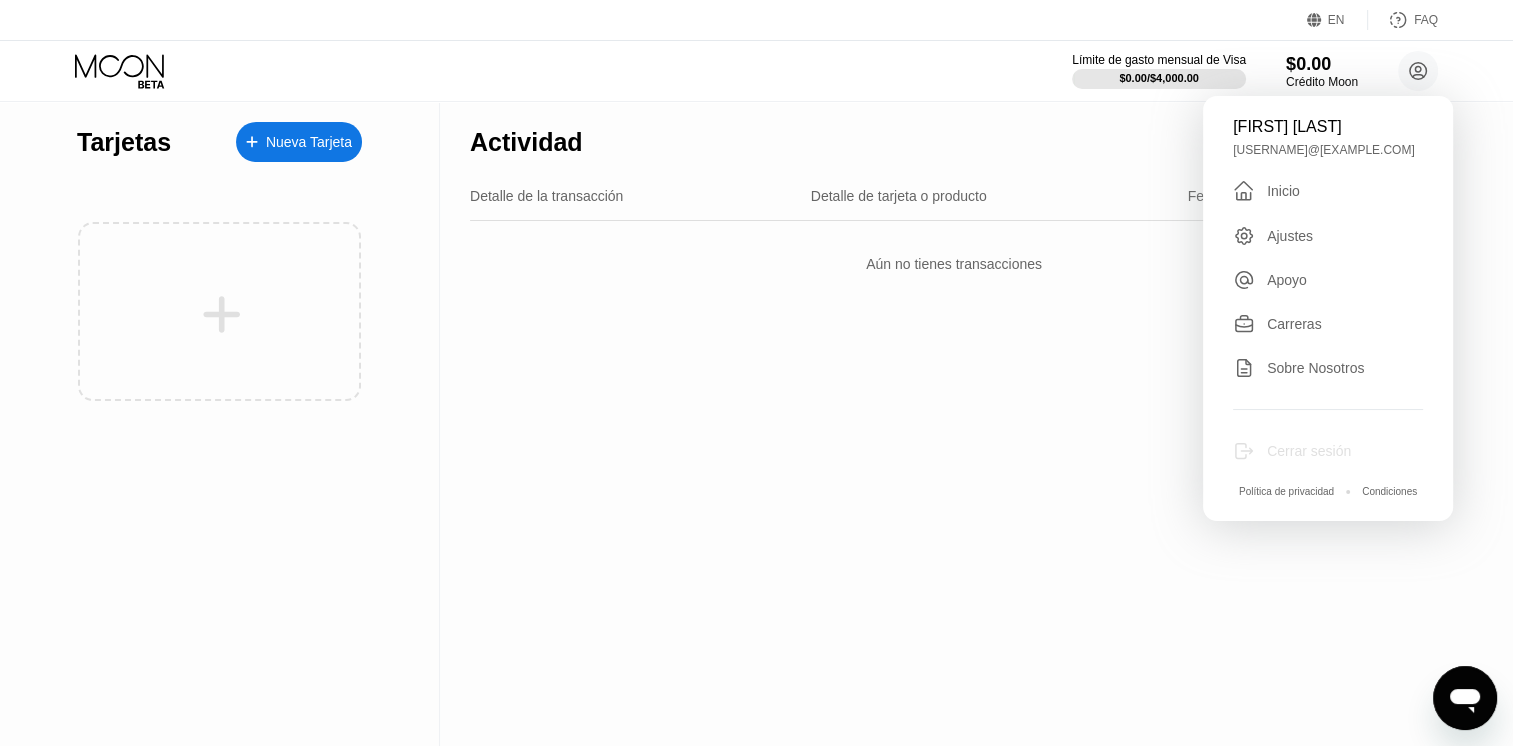 click on "Cerrar sesión" at bounding box center (1309, 451) 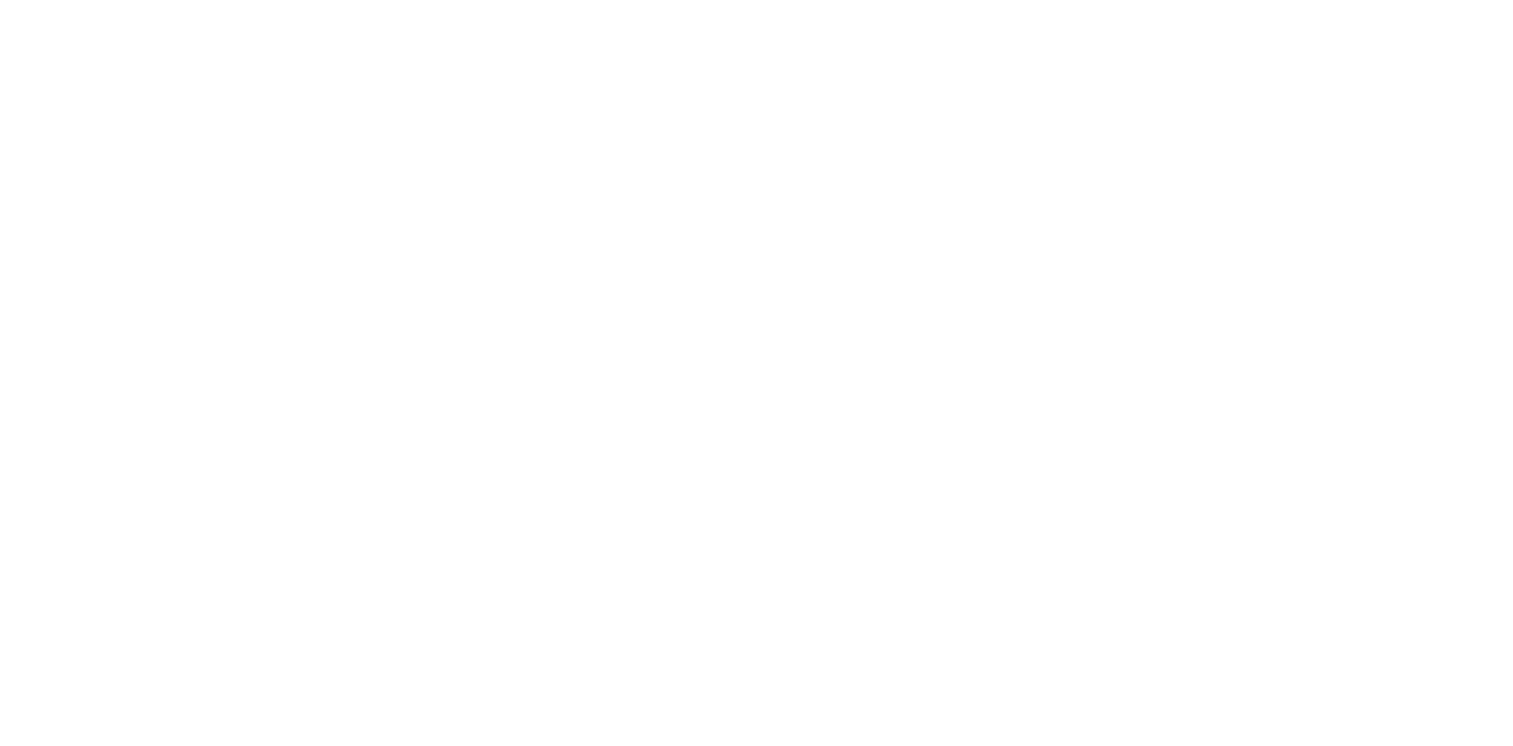 scroll, scrollTop: 0, scrollLeft: 0, axis: both 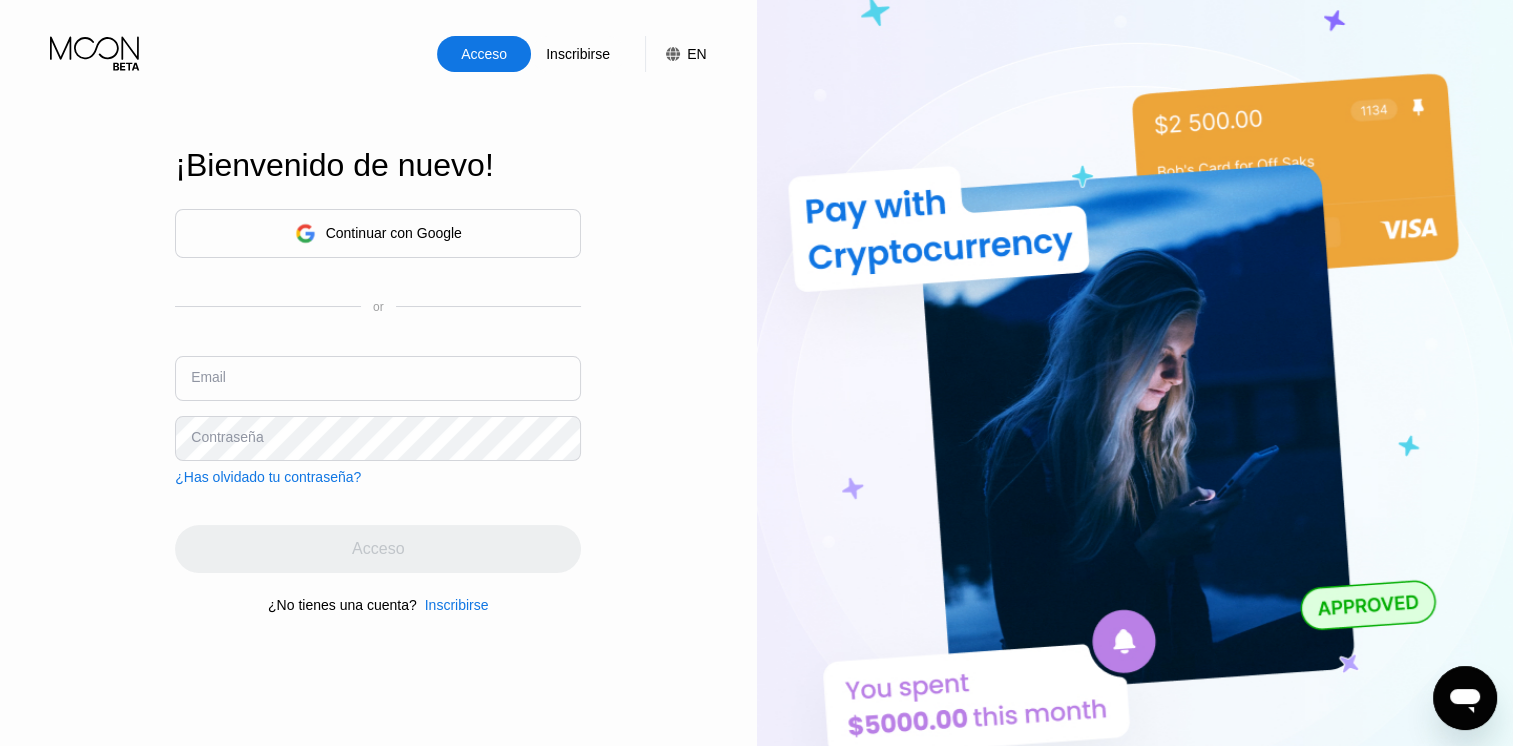 click at bounding box center [378, 378] 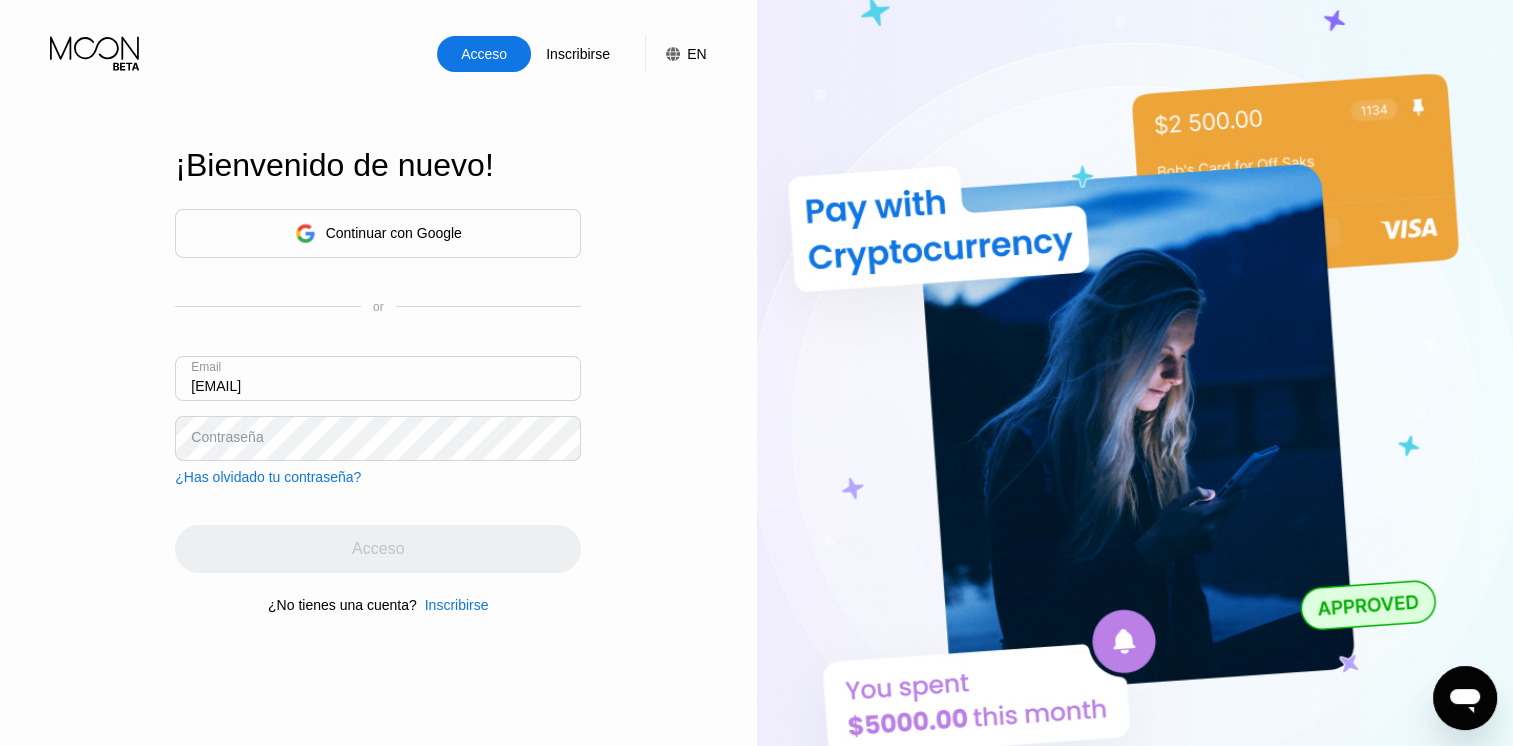 type on "[EMAIL]" 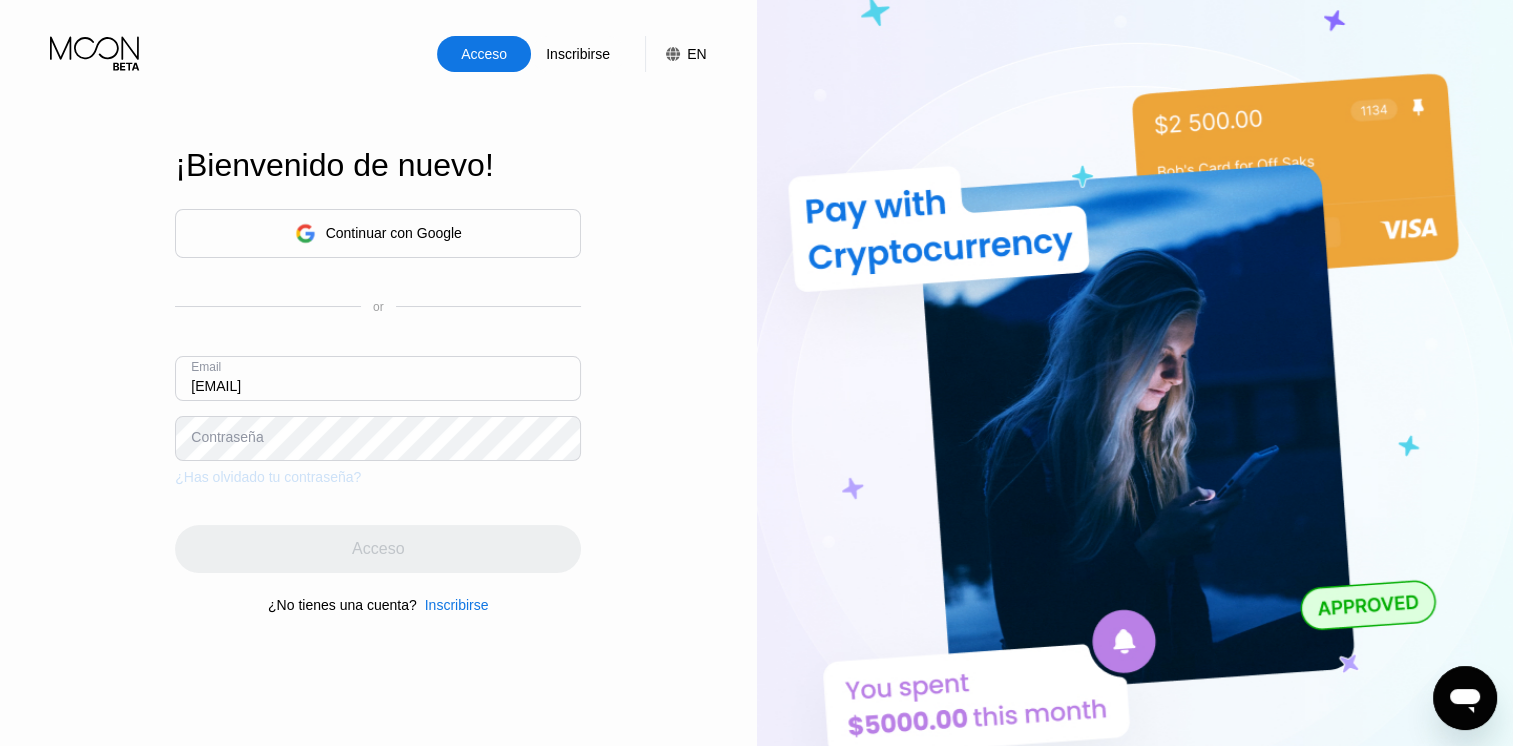 click on "¿Has olvidado tu contraseña?" at bounding box center (268, 477) 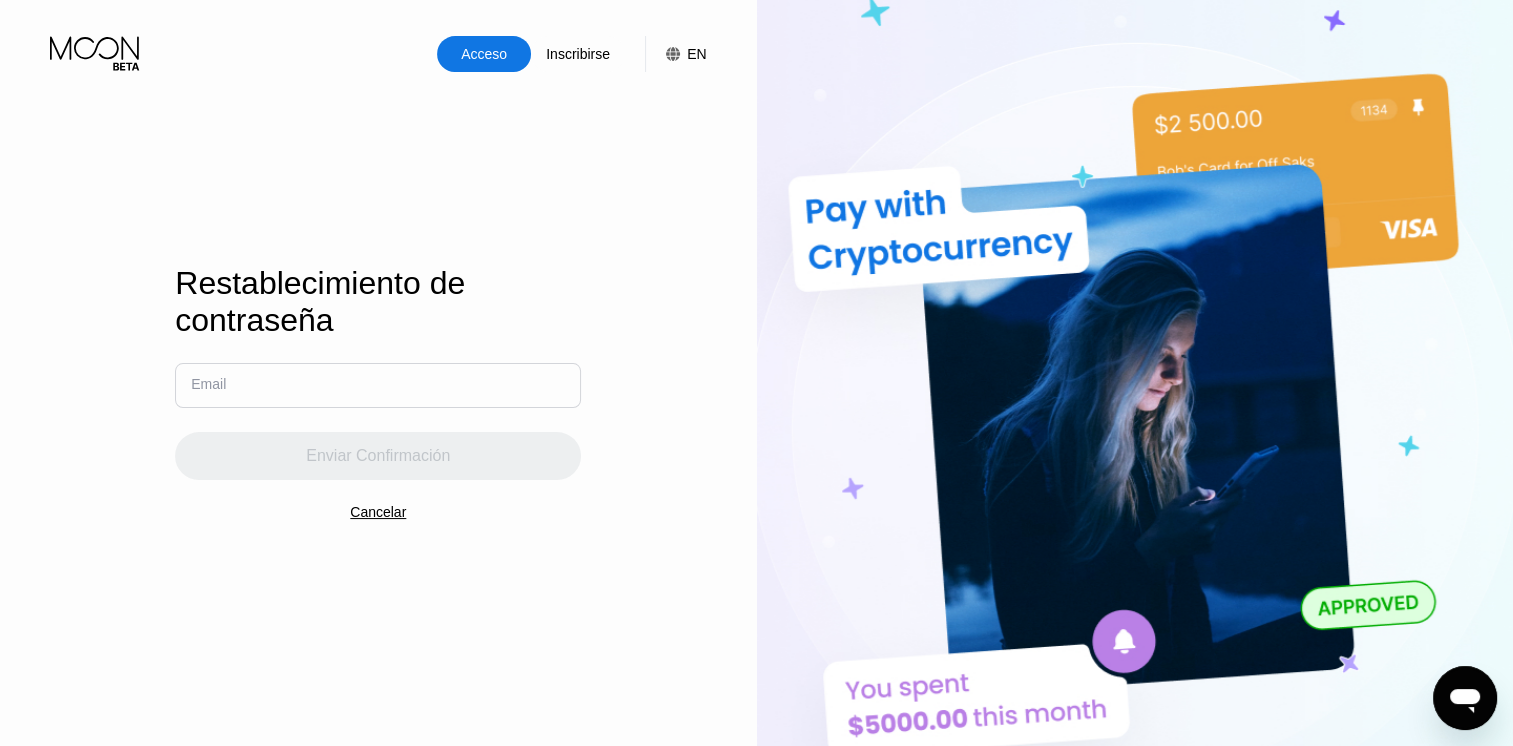 click on "Enviar Confirmación" at bounding box center (378, 444) 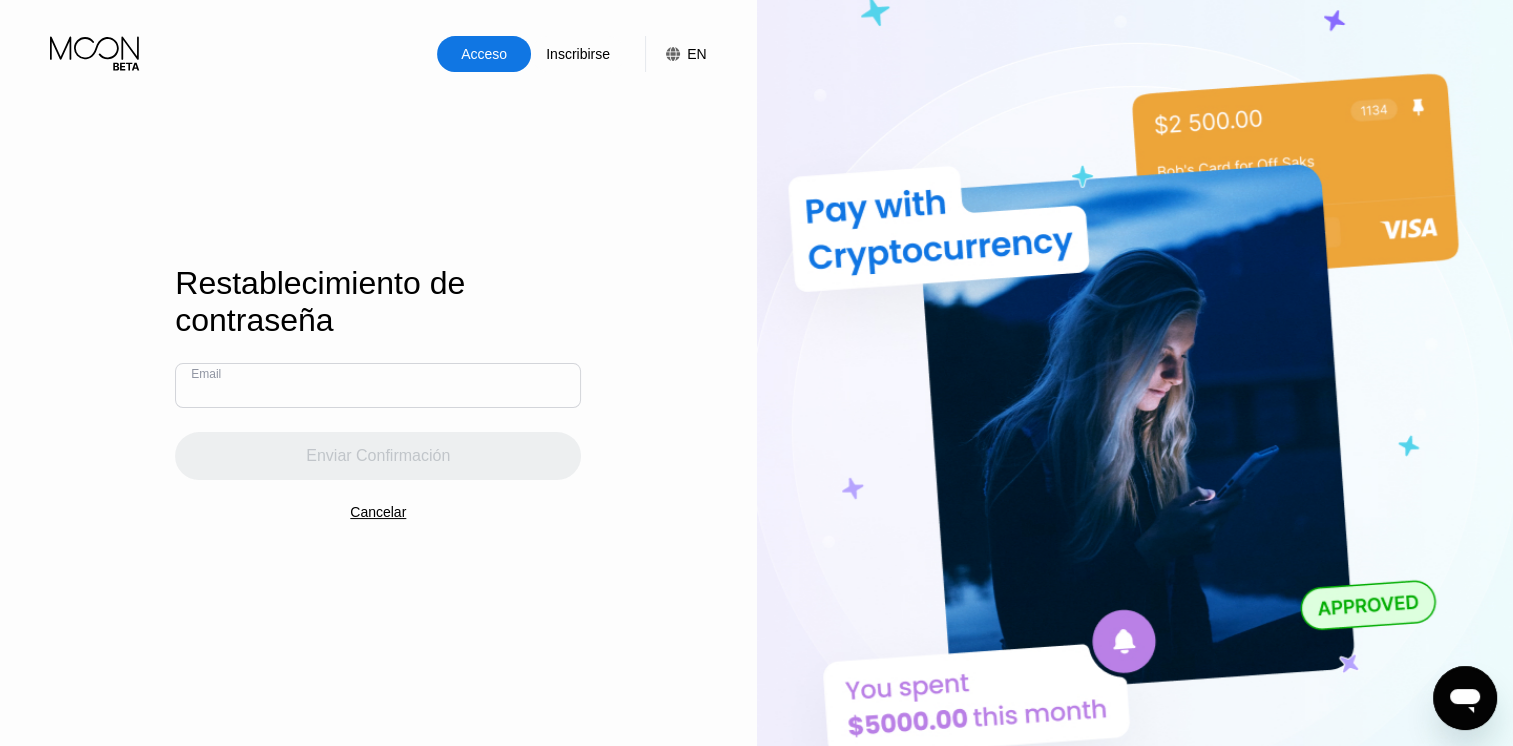 type on "arinzonr22mendez@gmail.com" 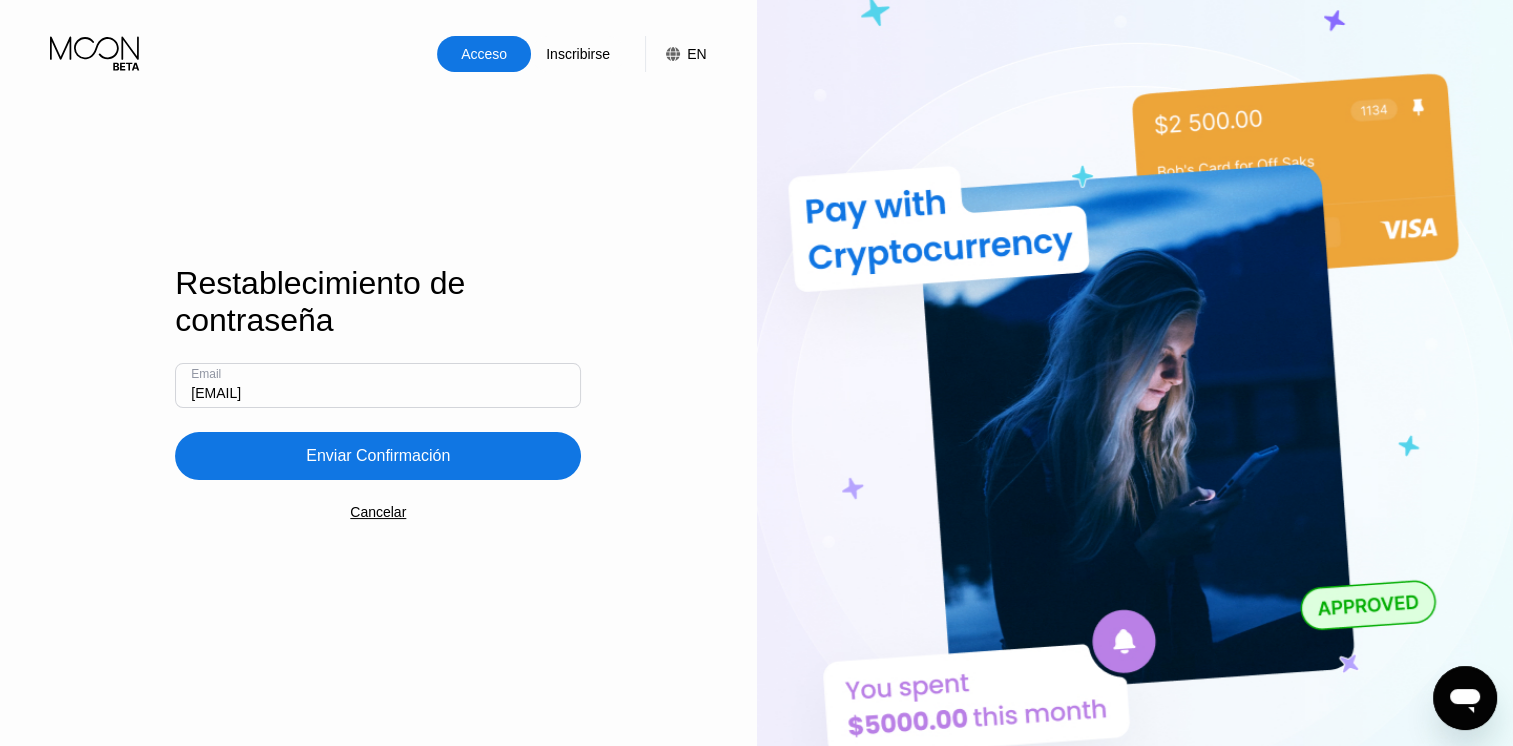 click on "Enviar Confirmación" at bounding box center (378, 456) 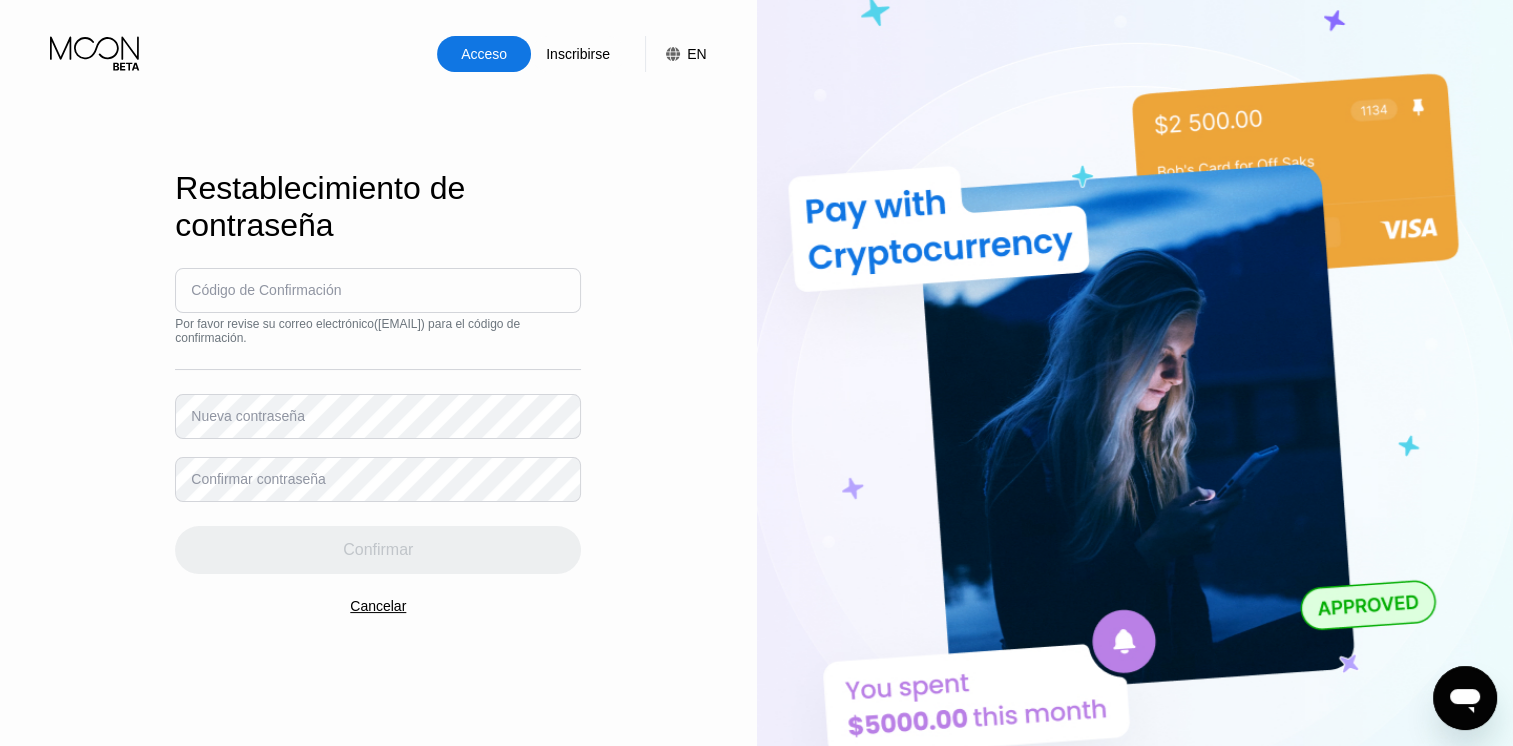 click at bounding box center (378, 290) 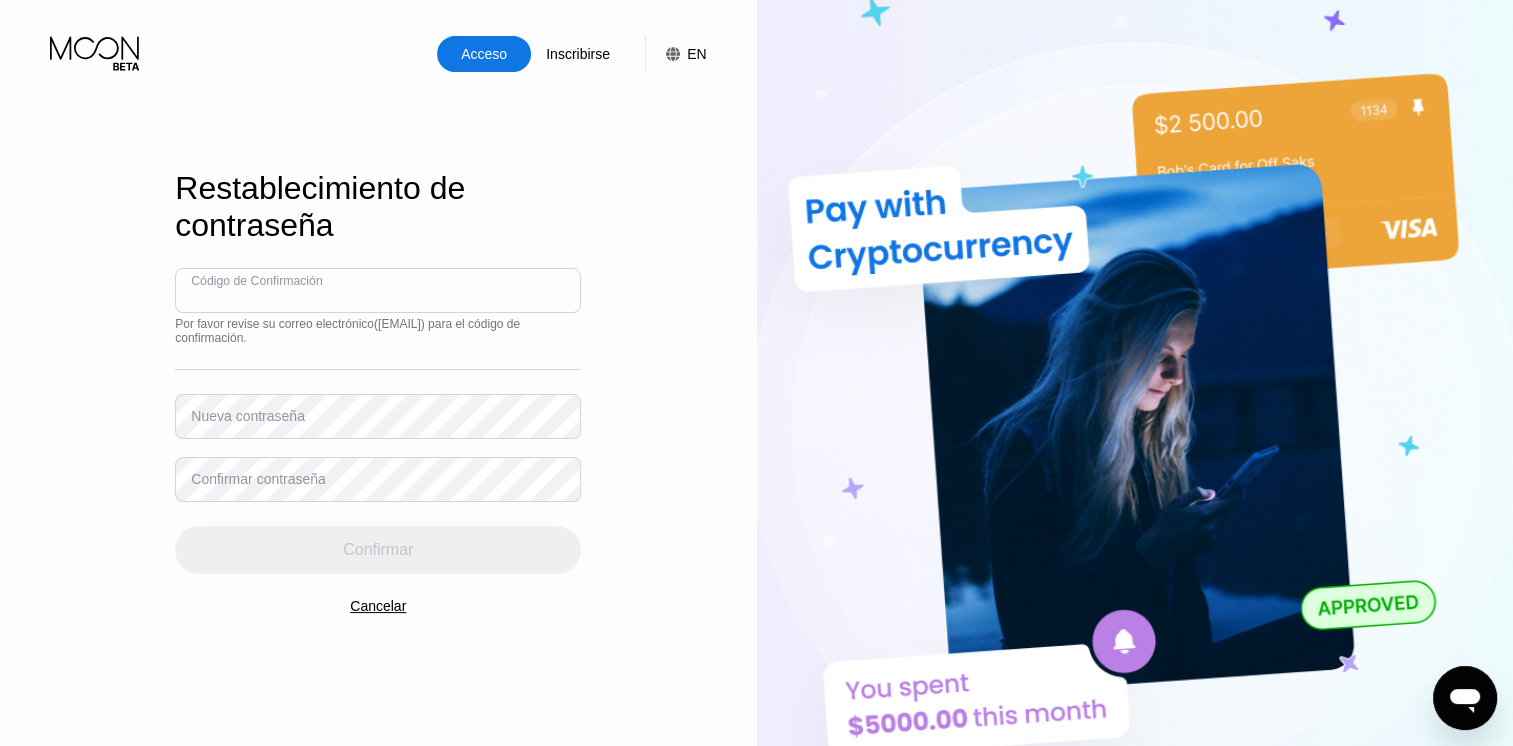 paste on "030303" 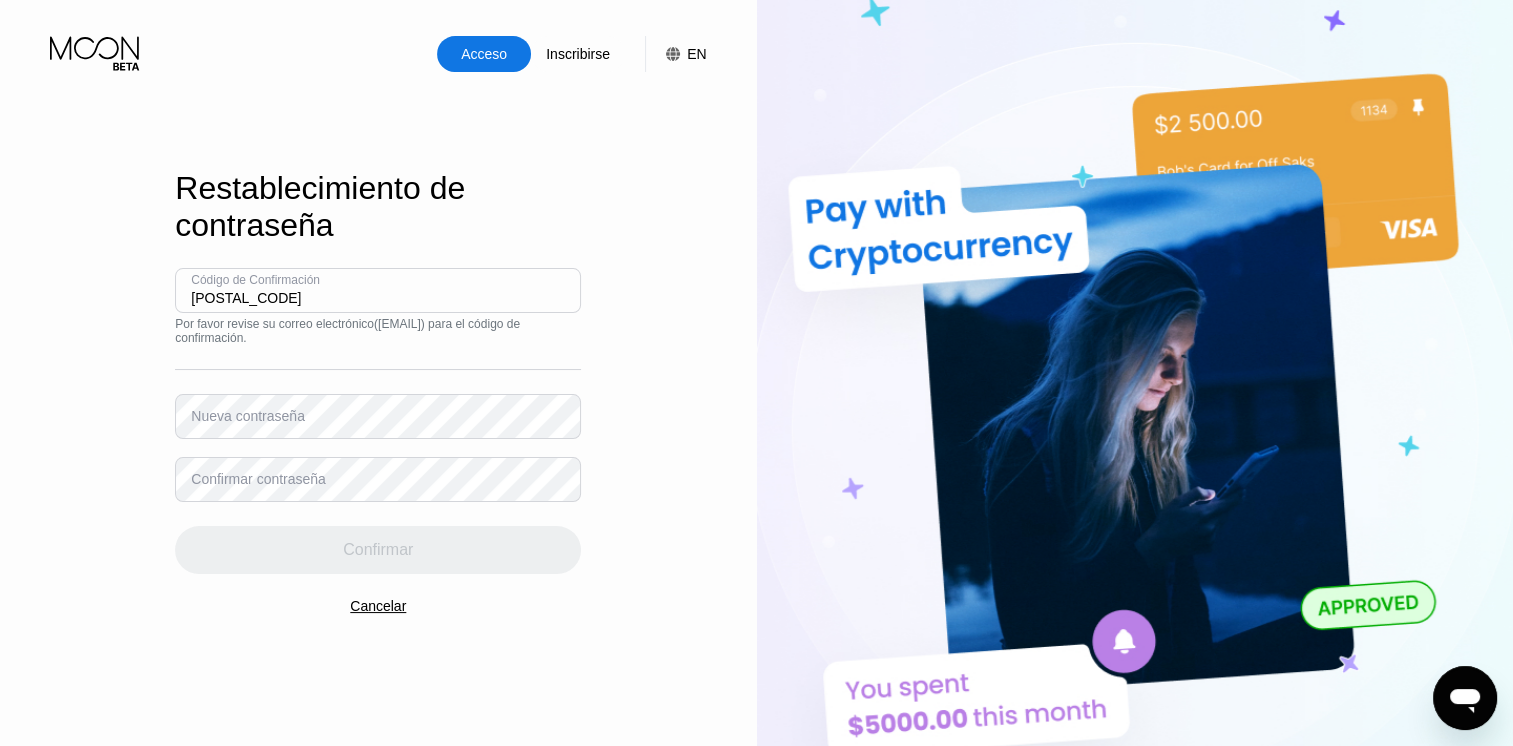 type on "030303" 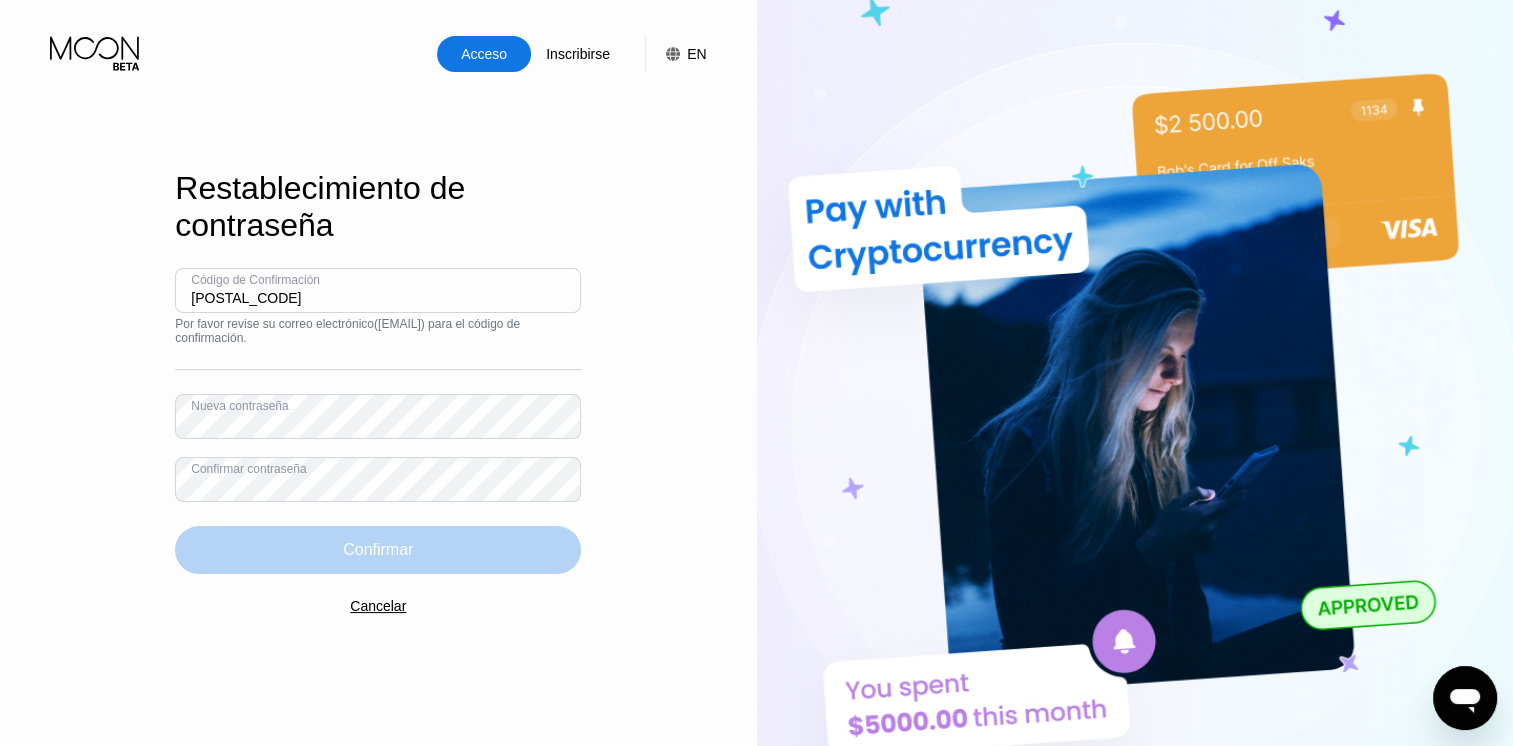 click on "Confirmar" at bounding box center [378, 550] 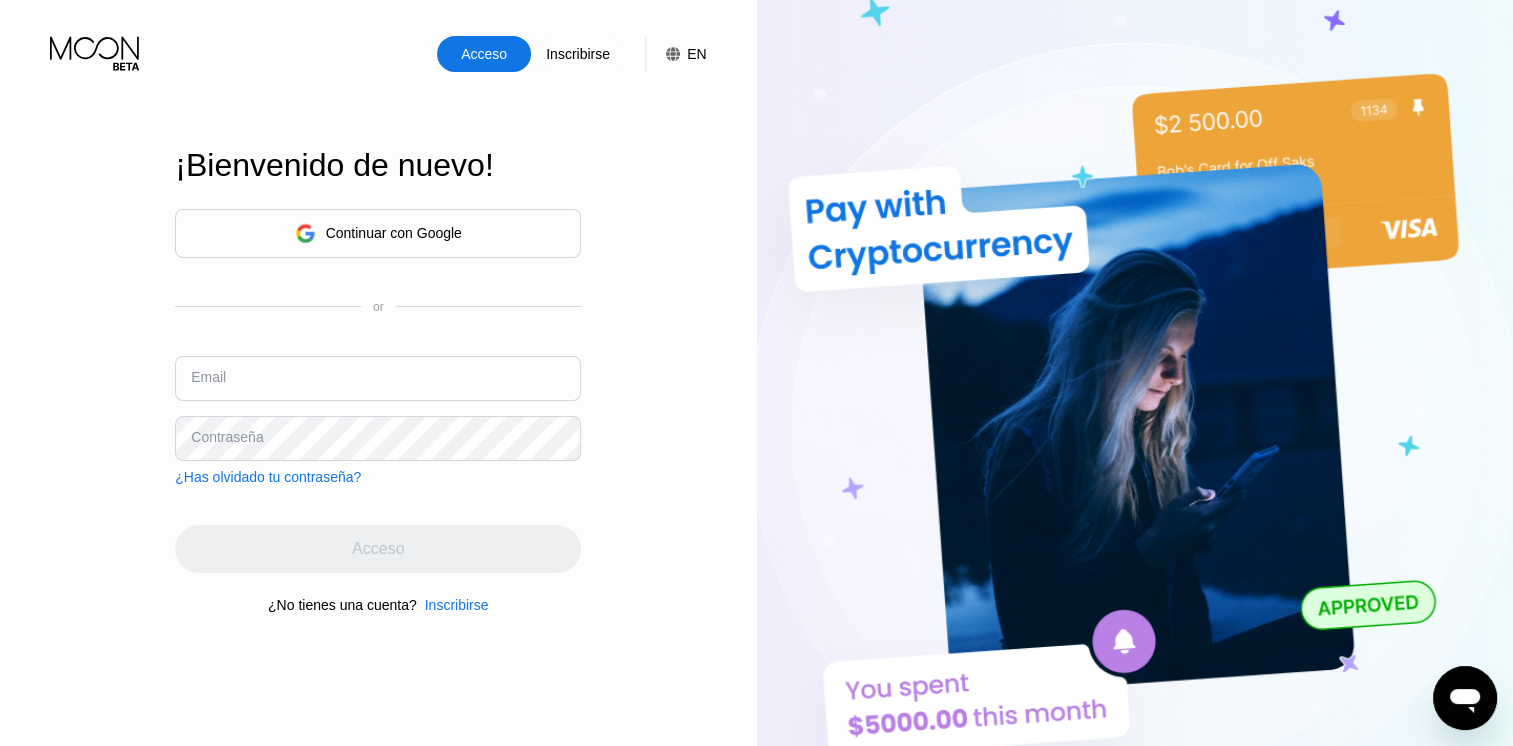 click at bounding box center [378, 378] 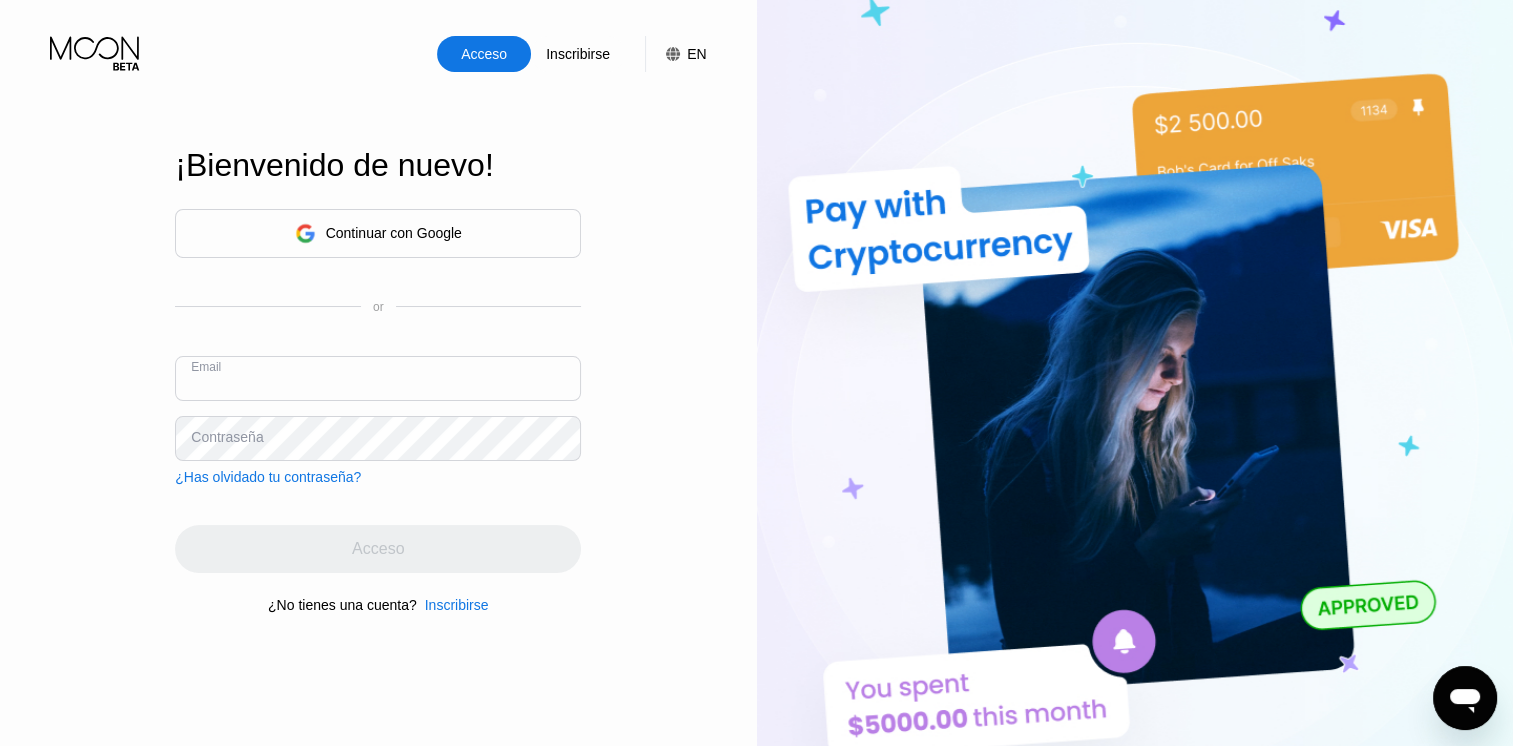 type on "arinzonr22mendez@gmail.com" 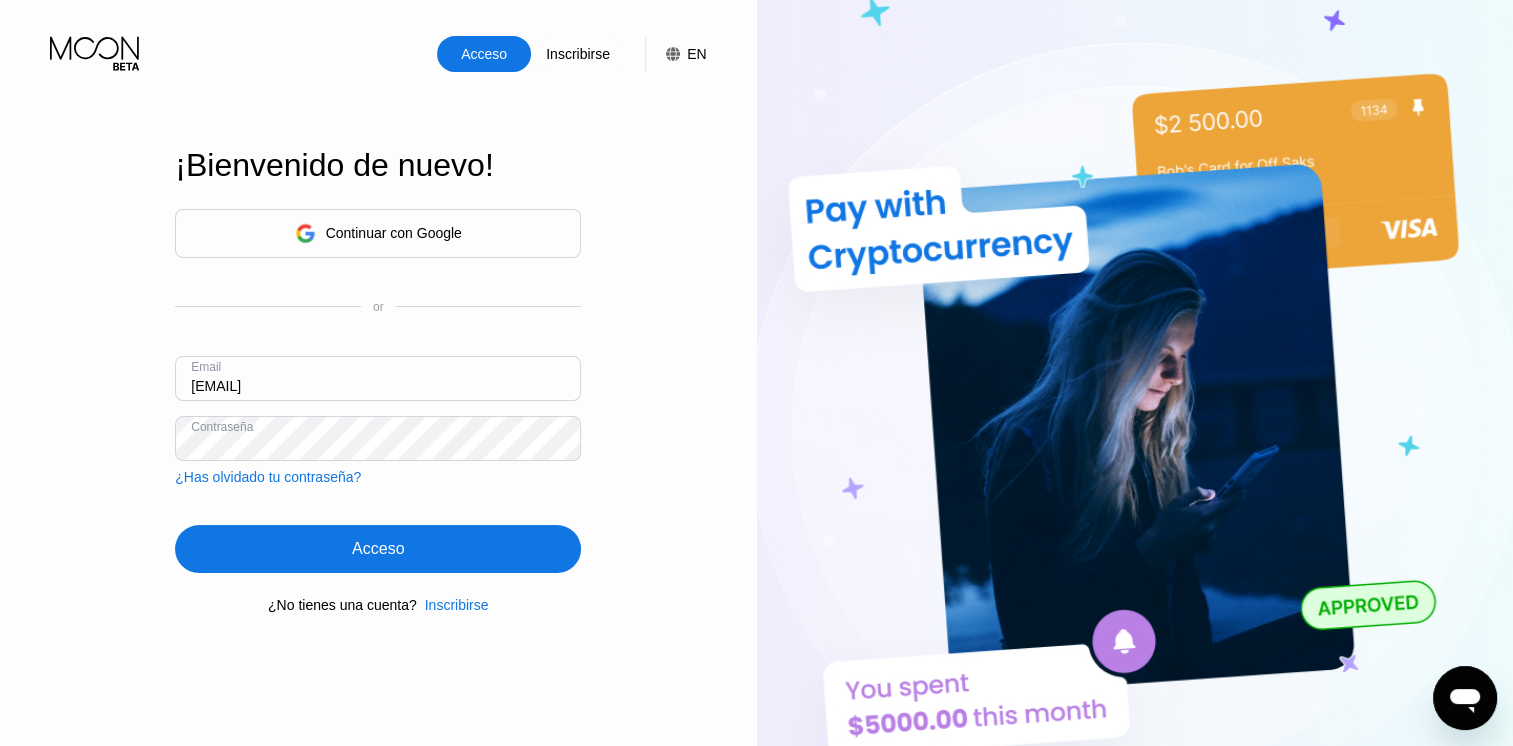 click on "Acceso" at bounding box center (378, 549) 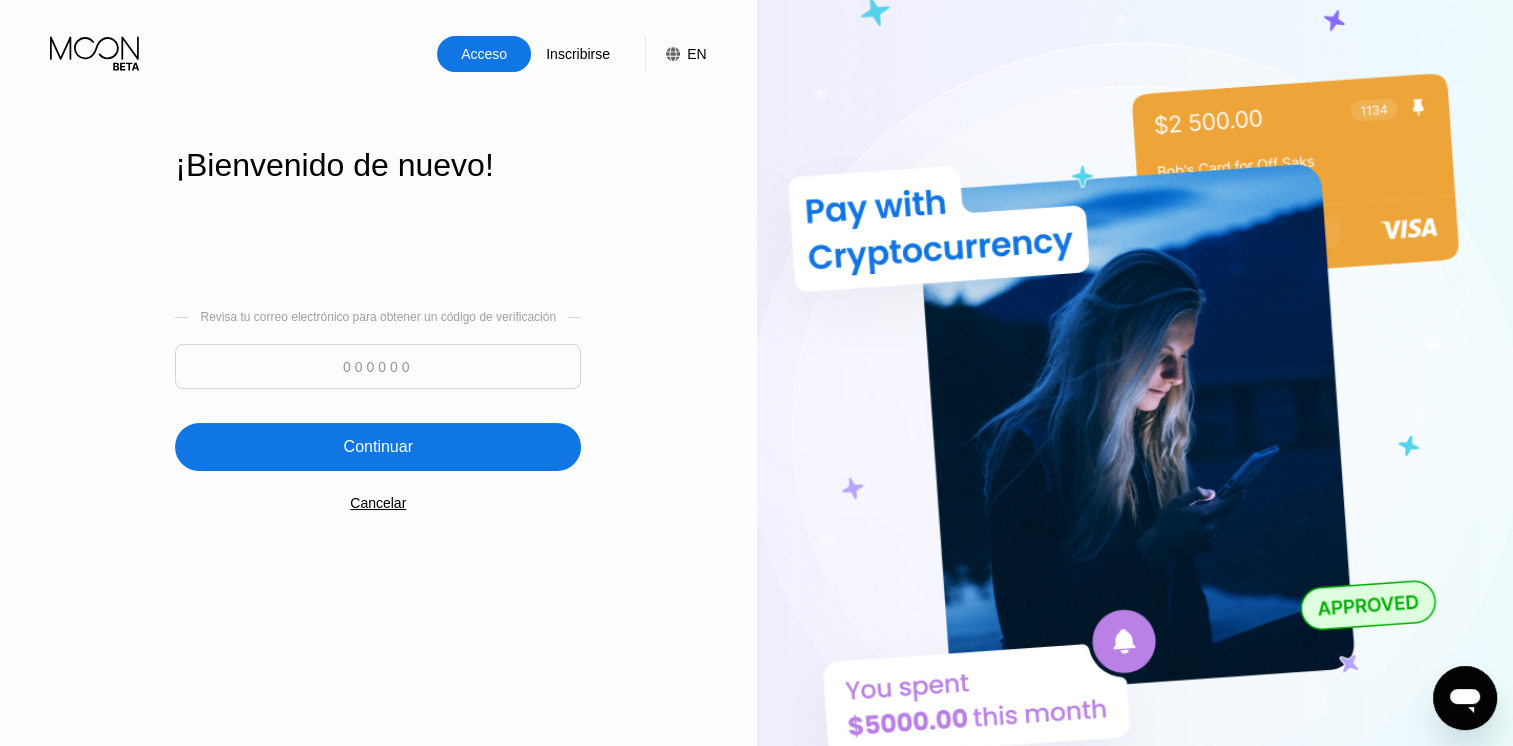click at bounding box center (378, 366) 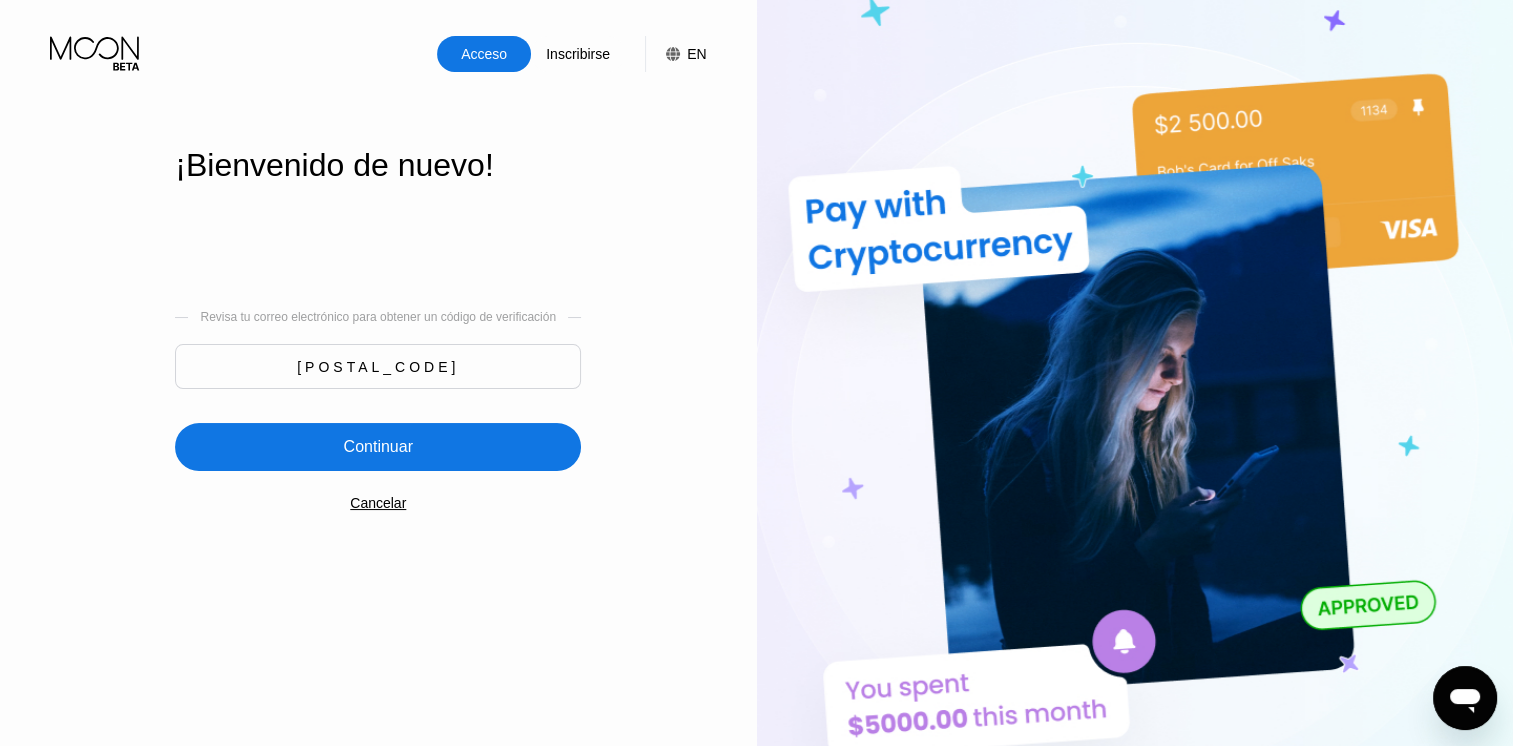 type on "770000" 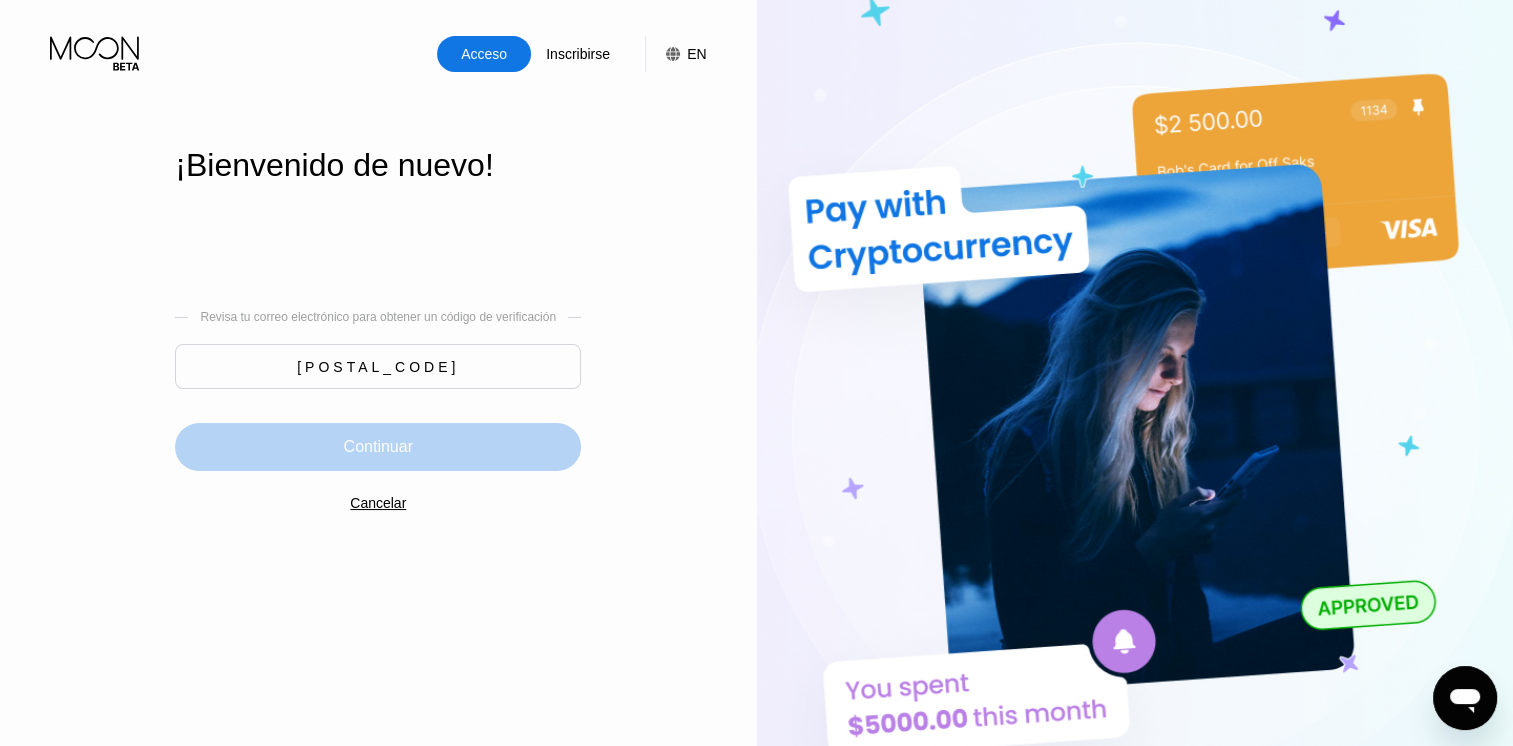 click on "Continuar" at bounding box center [378, 447] 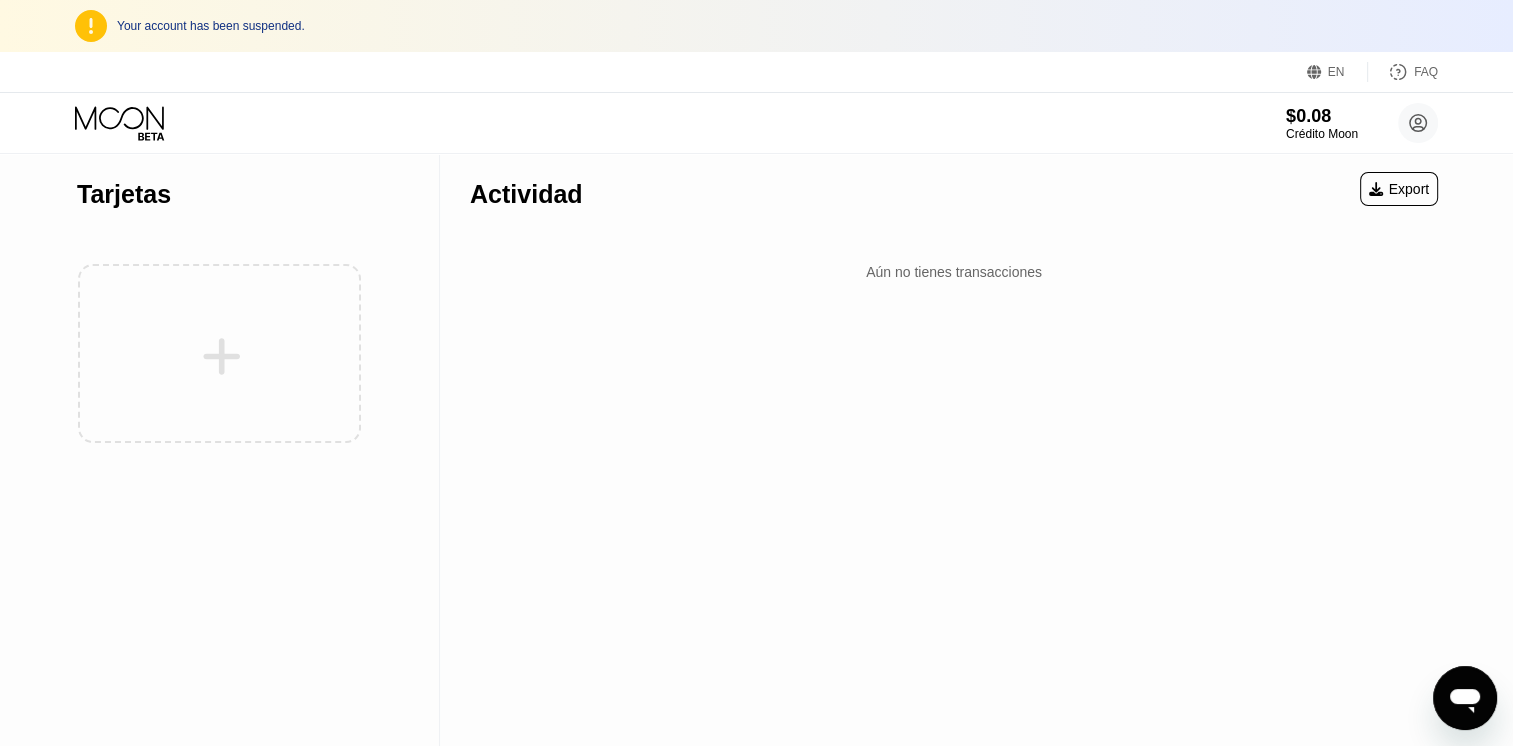 click at bounding box center (219, 353) 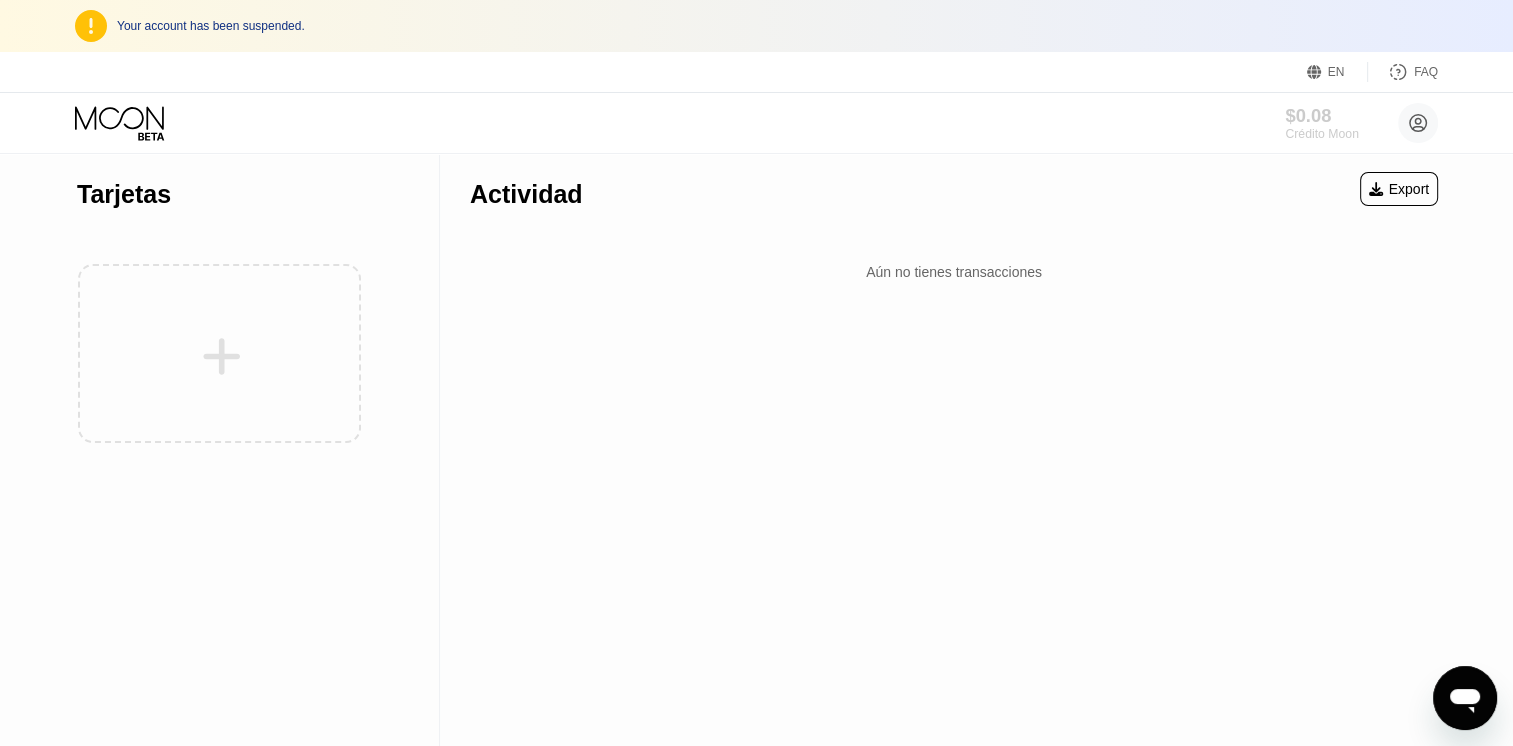 click on "$0.08" at bounding box center (1321, 115) 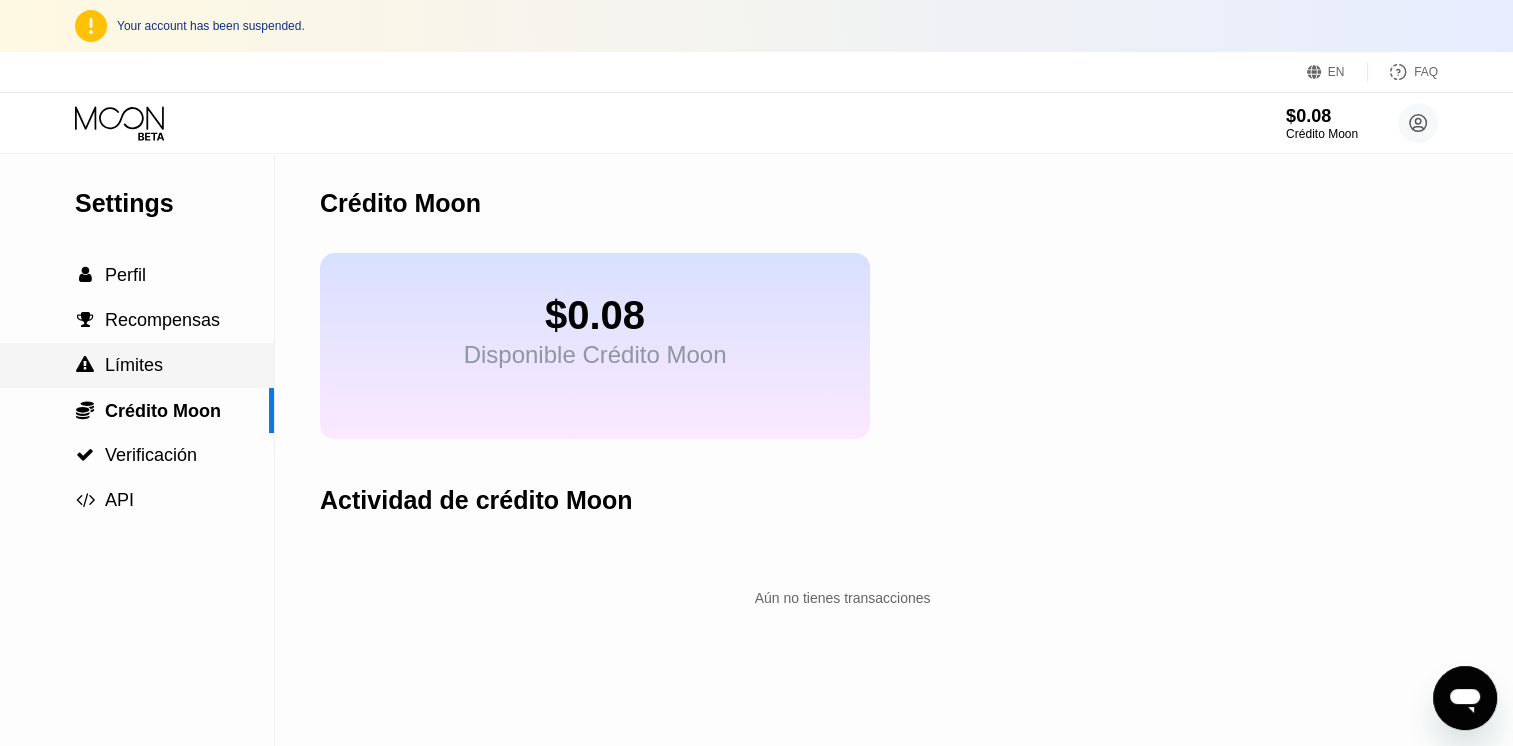 click on "Límites" at bounding box center [134, 365] 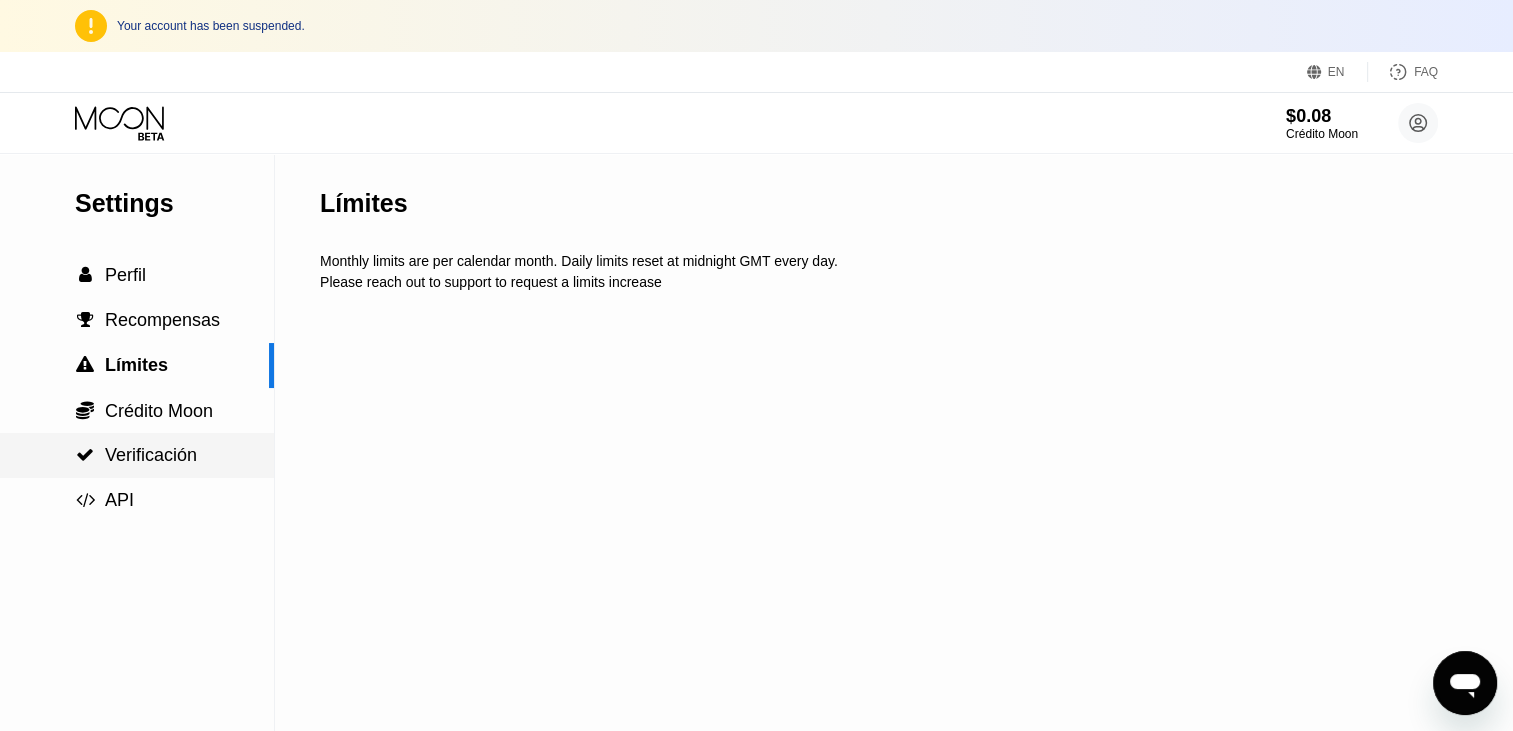 click on "Verificación" at bounding box center [151, 455] 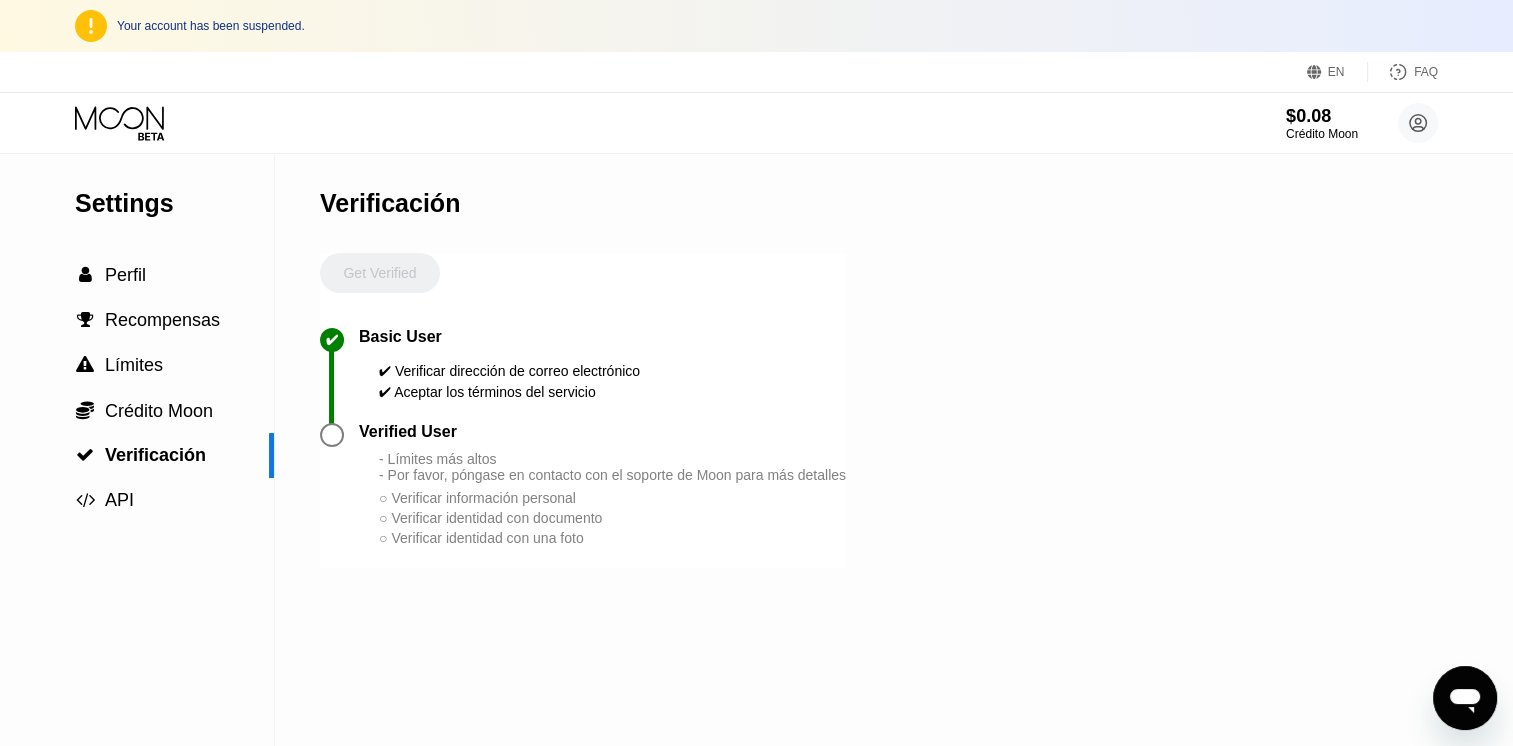 click on "$0.08 Crédito Moon Darlene Jackson arinzonr22mendez@gmail.com  Inicio Ajustes Apoyo Carreras Sobre Nosotros Cerrar sesión Política de privacidad Condiciones" at bounding box center [1342, 123] 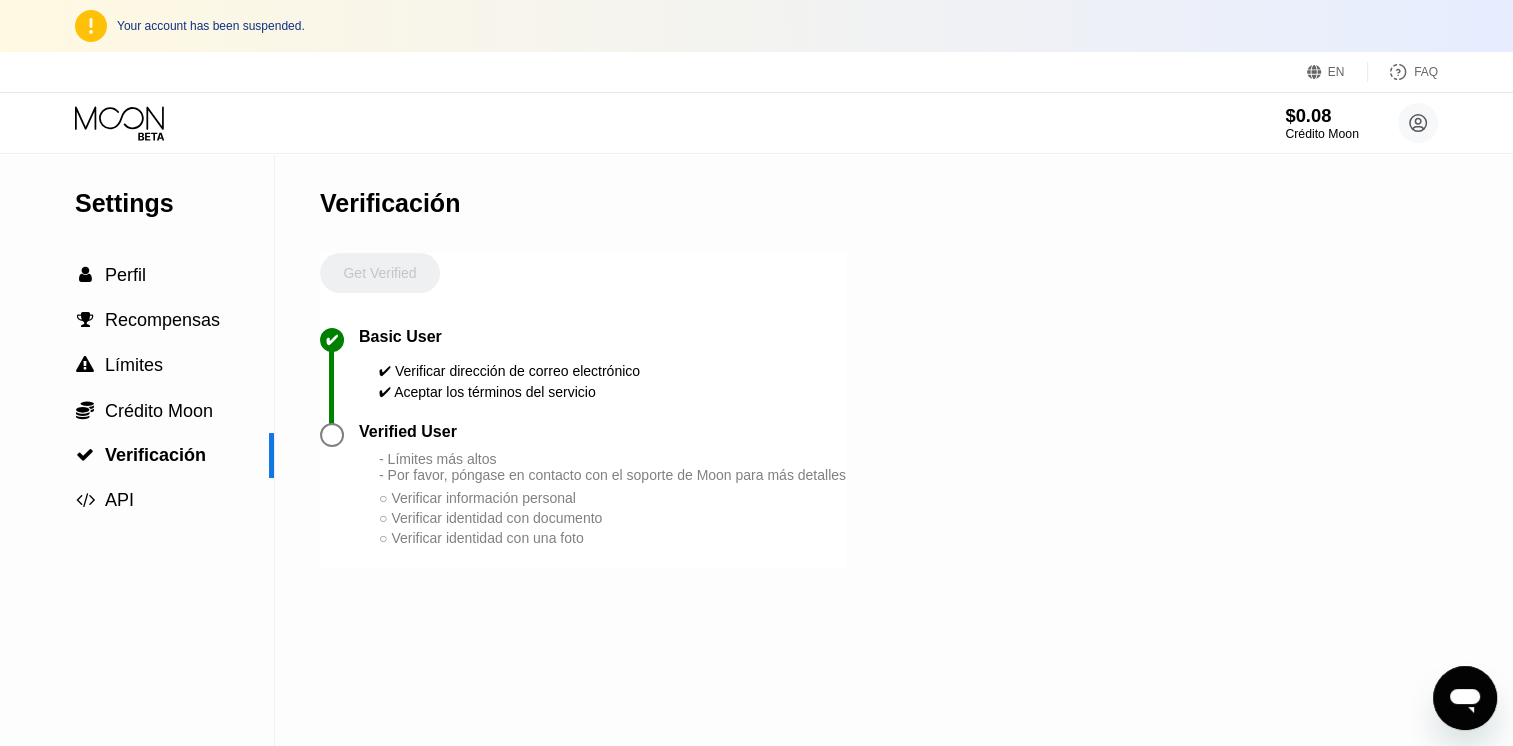 click on "Crédito Moon" at bounding box center (1321, 134) 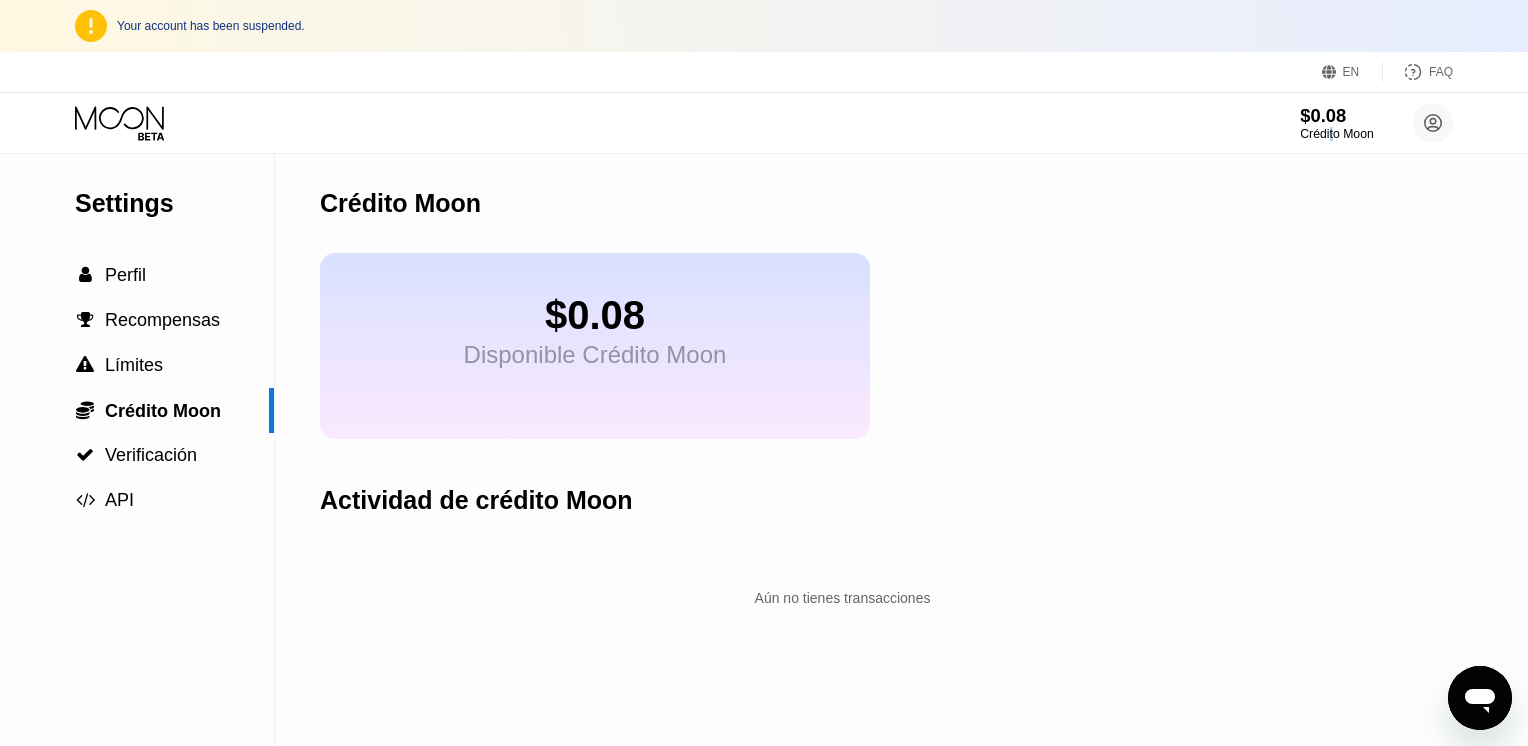 click on "$0.08" at bounding box center [1336, 115] 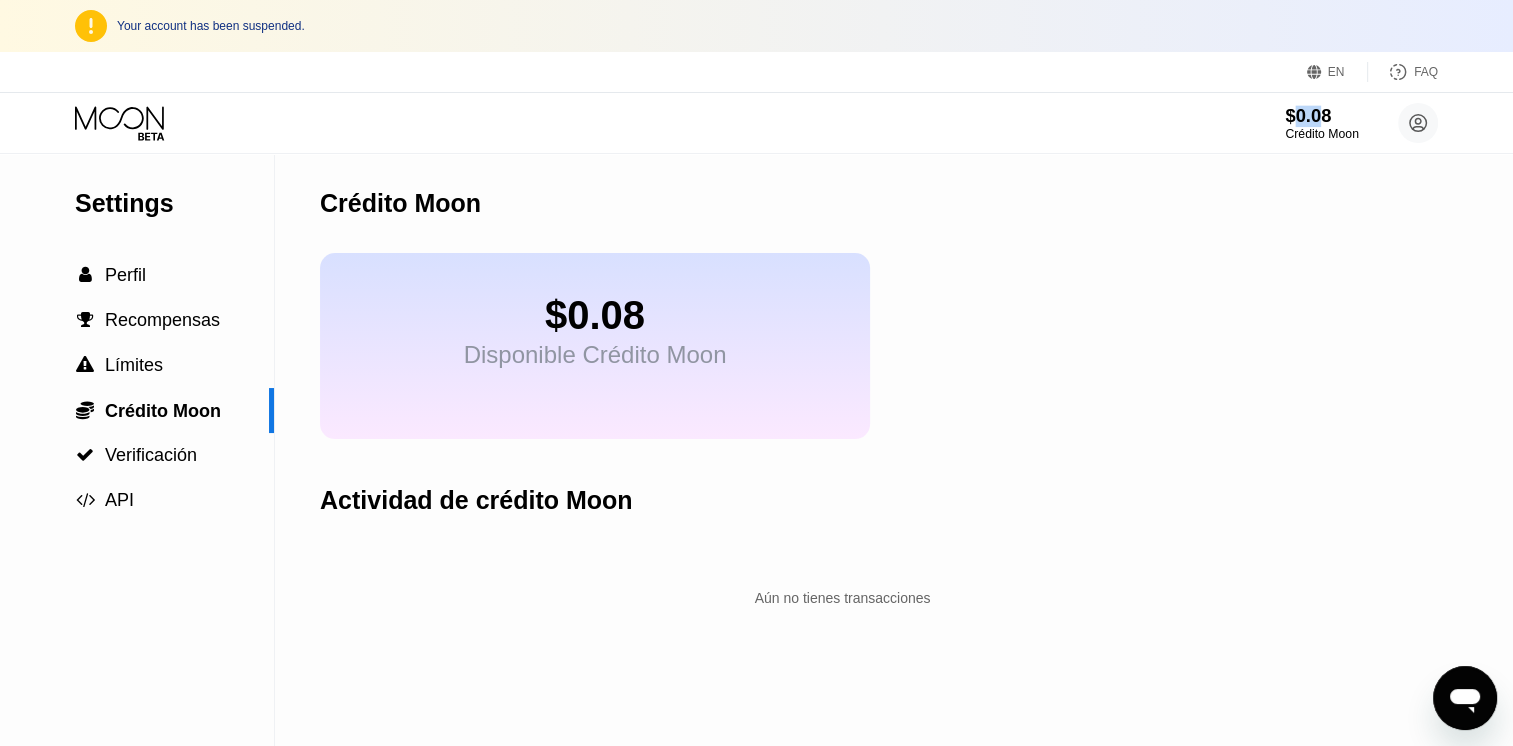 click on "$0.08" at bounding box center (1321, 115) 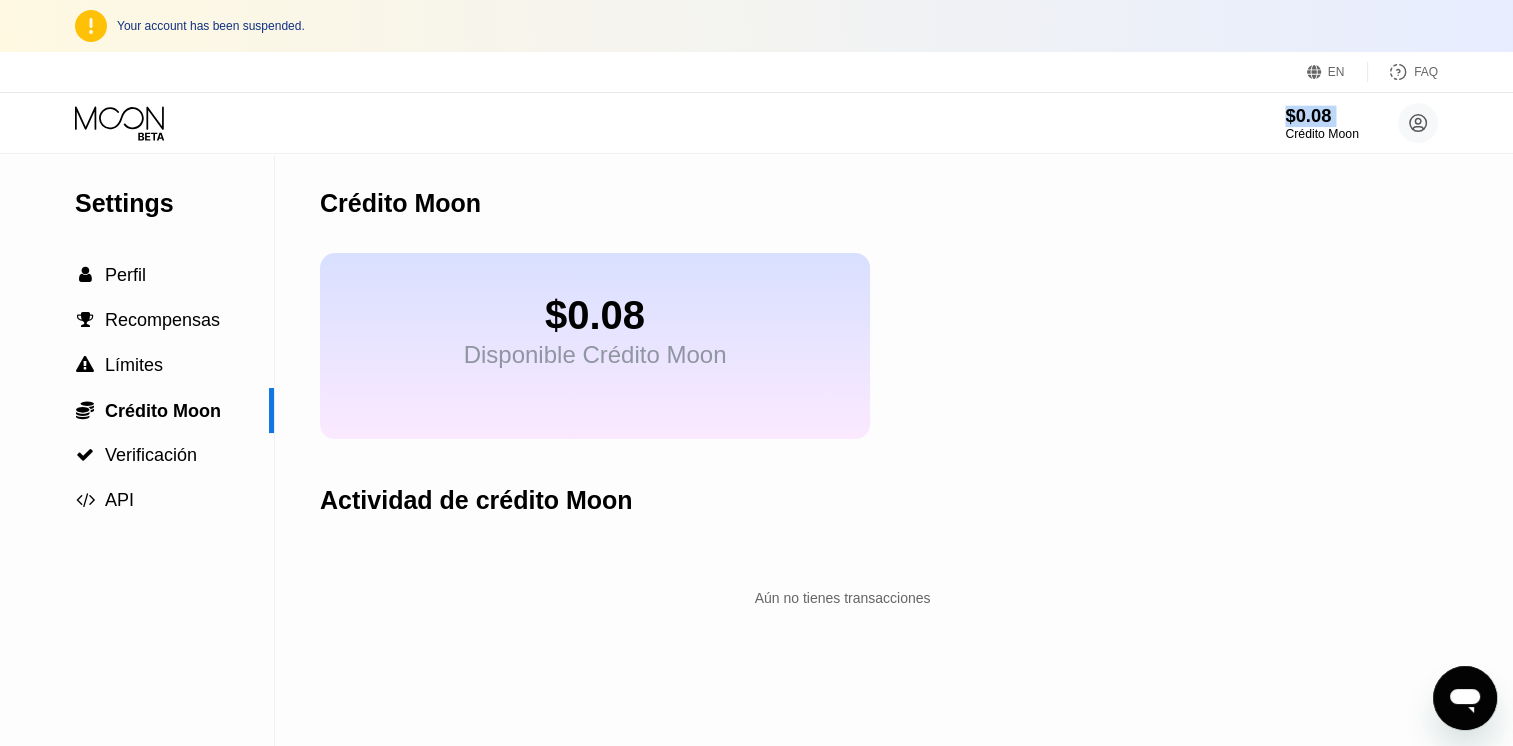 click on "$0.08" at bounding box center [1321, 115] 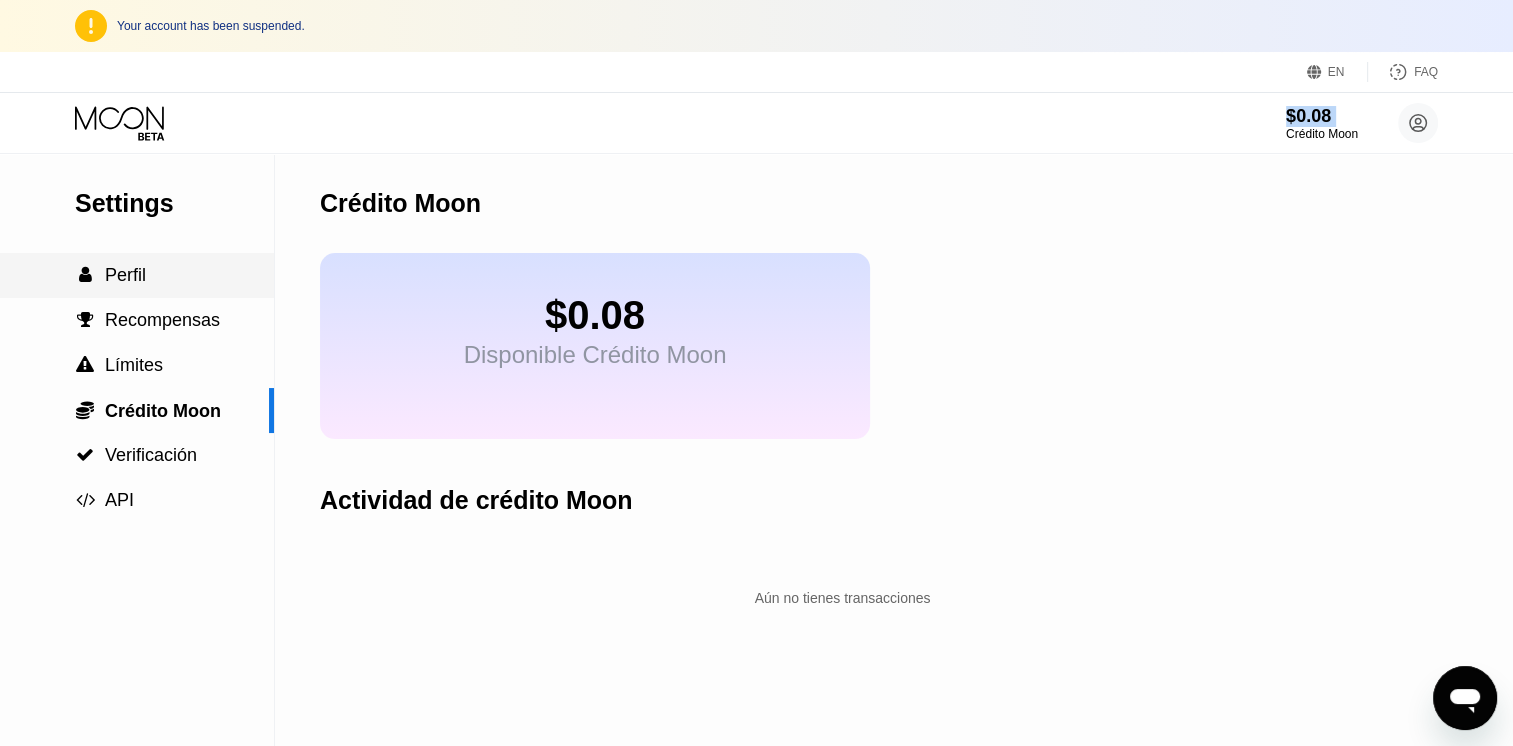 click on " Perfil" at bounding box center [137, 275] 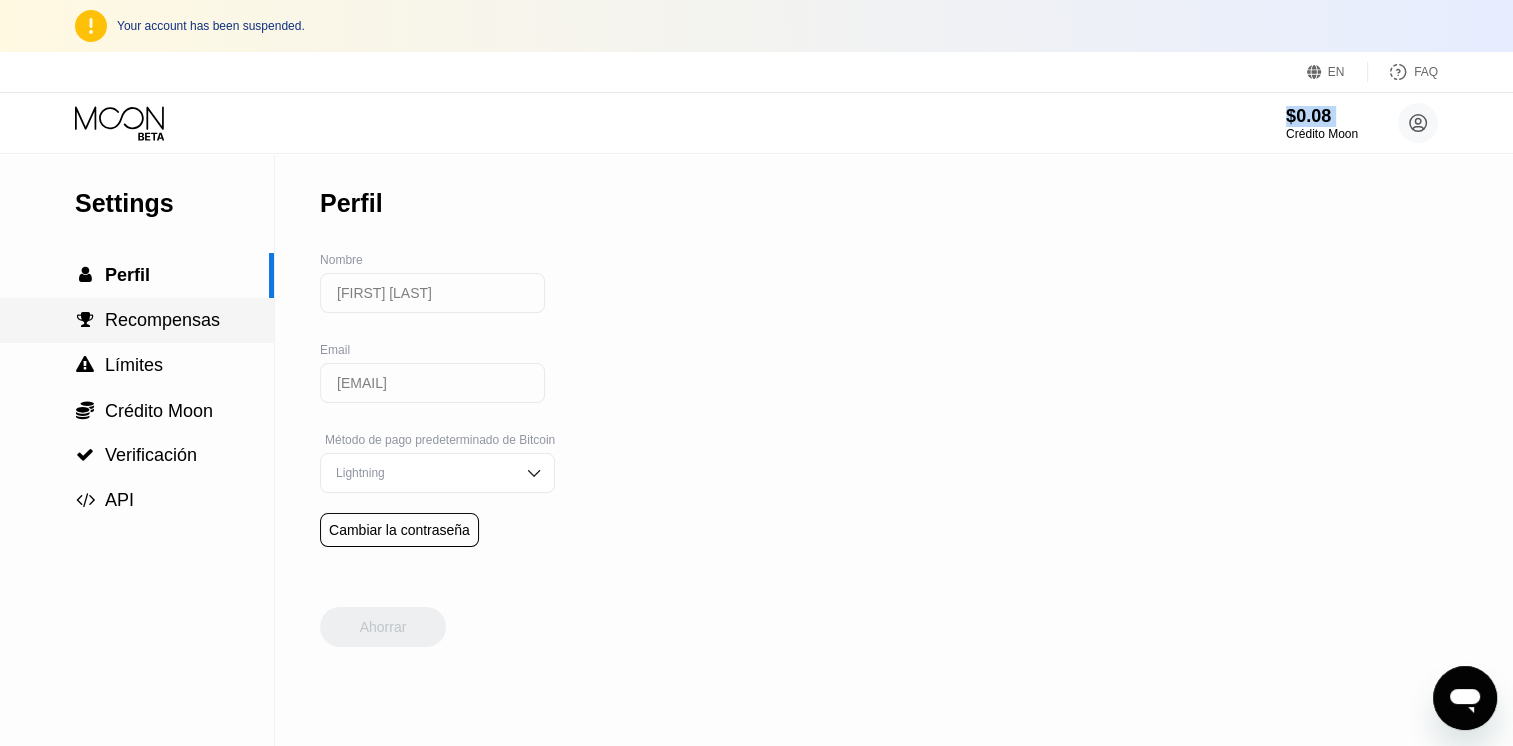 click on "Recompensas" at bounding box center (162, 320) 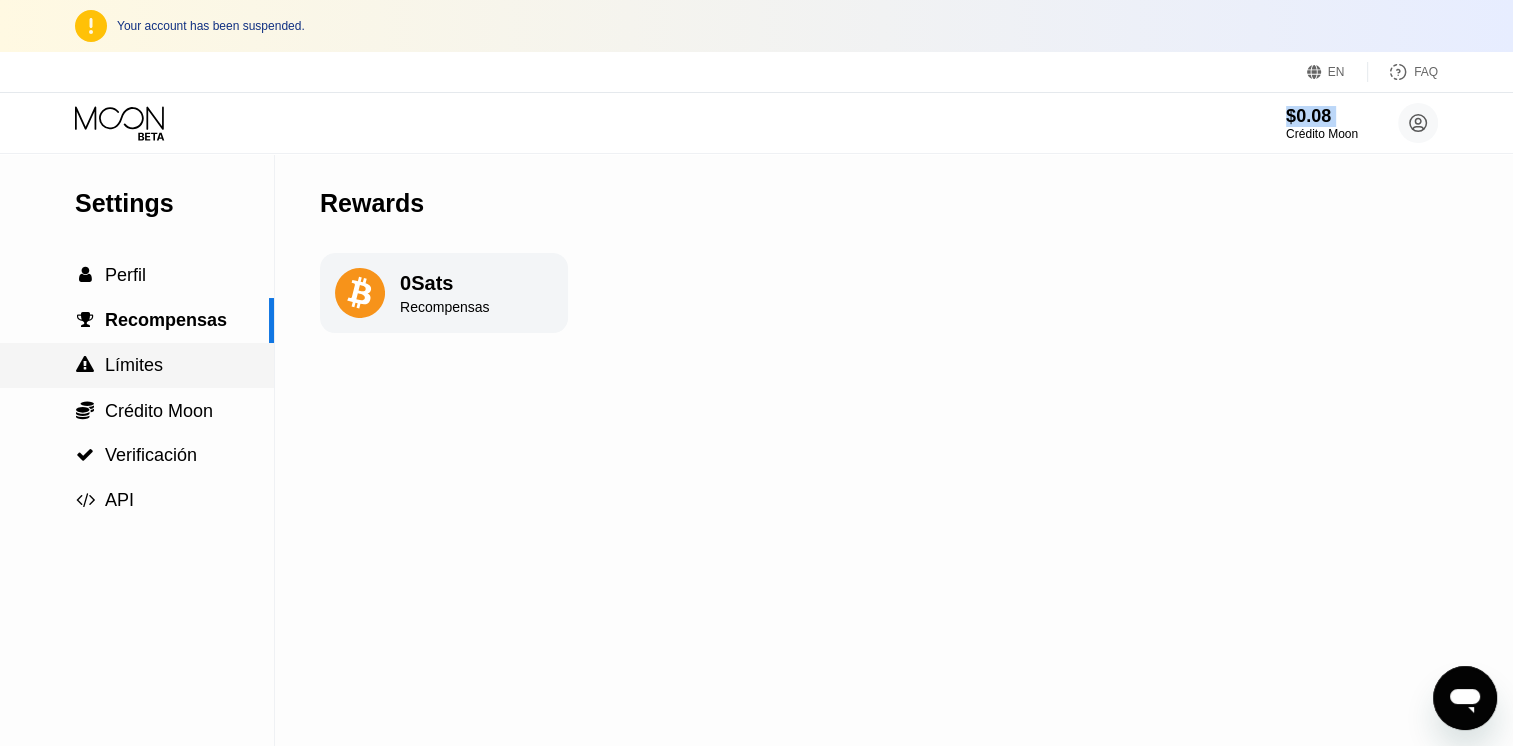 click on " Límites" at bounding box center (137, 365) 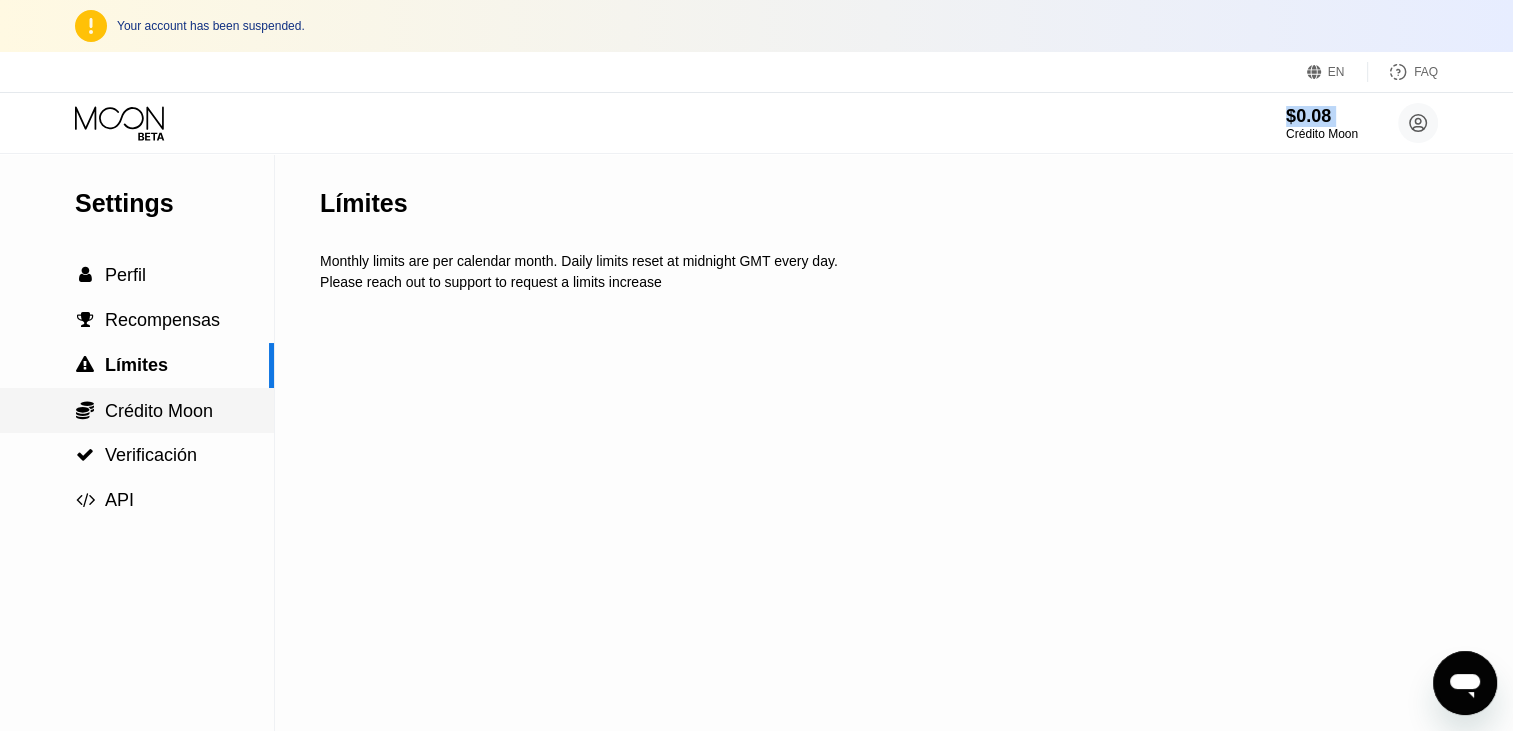 click on "Crédito Moon" at bounding box center [159, 411] 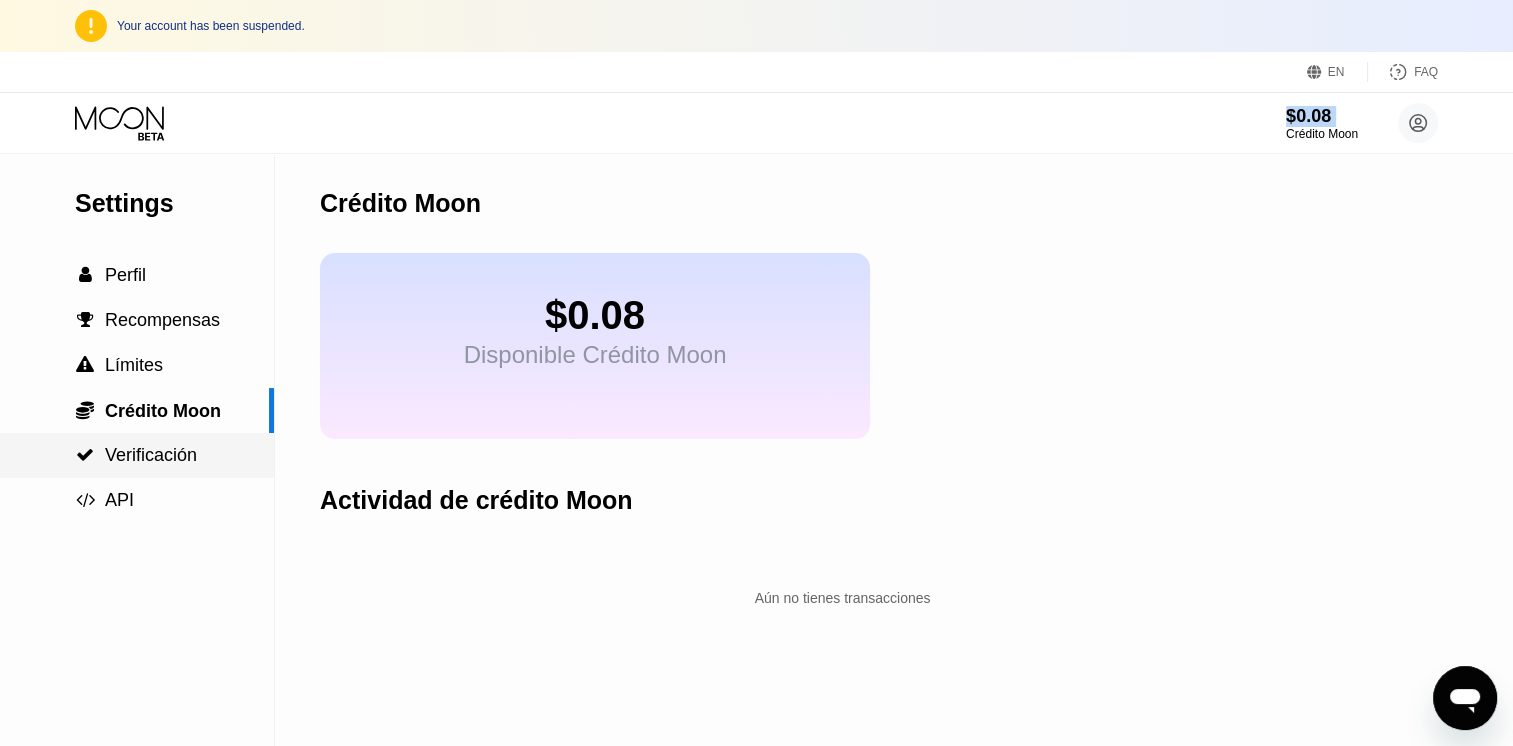 click on "Verificación" at bounding box center (151, 455) 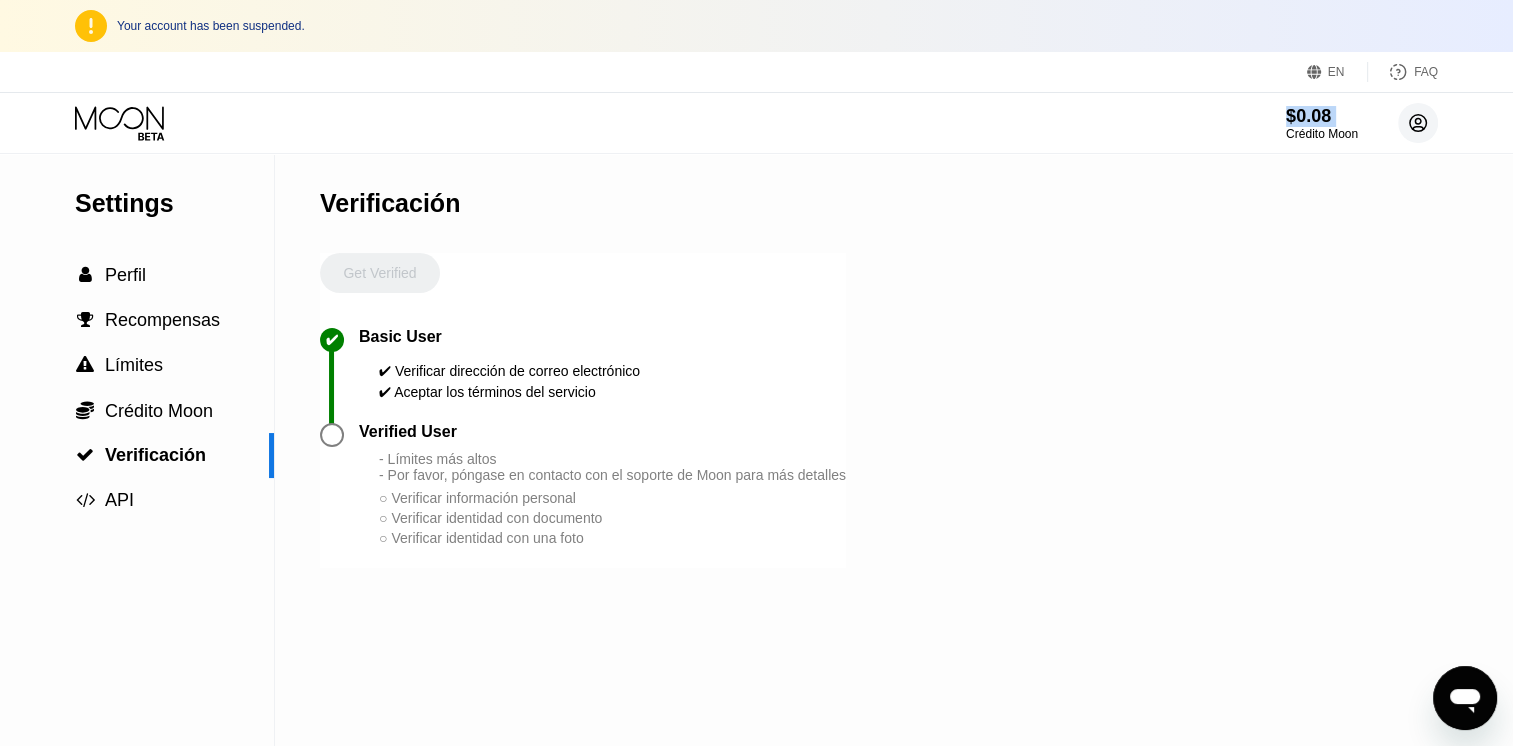 click 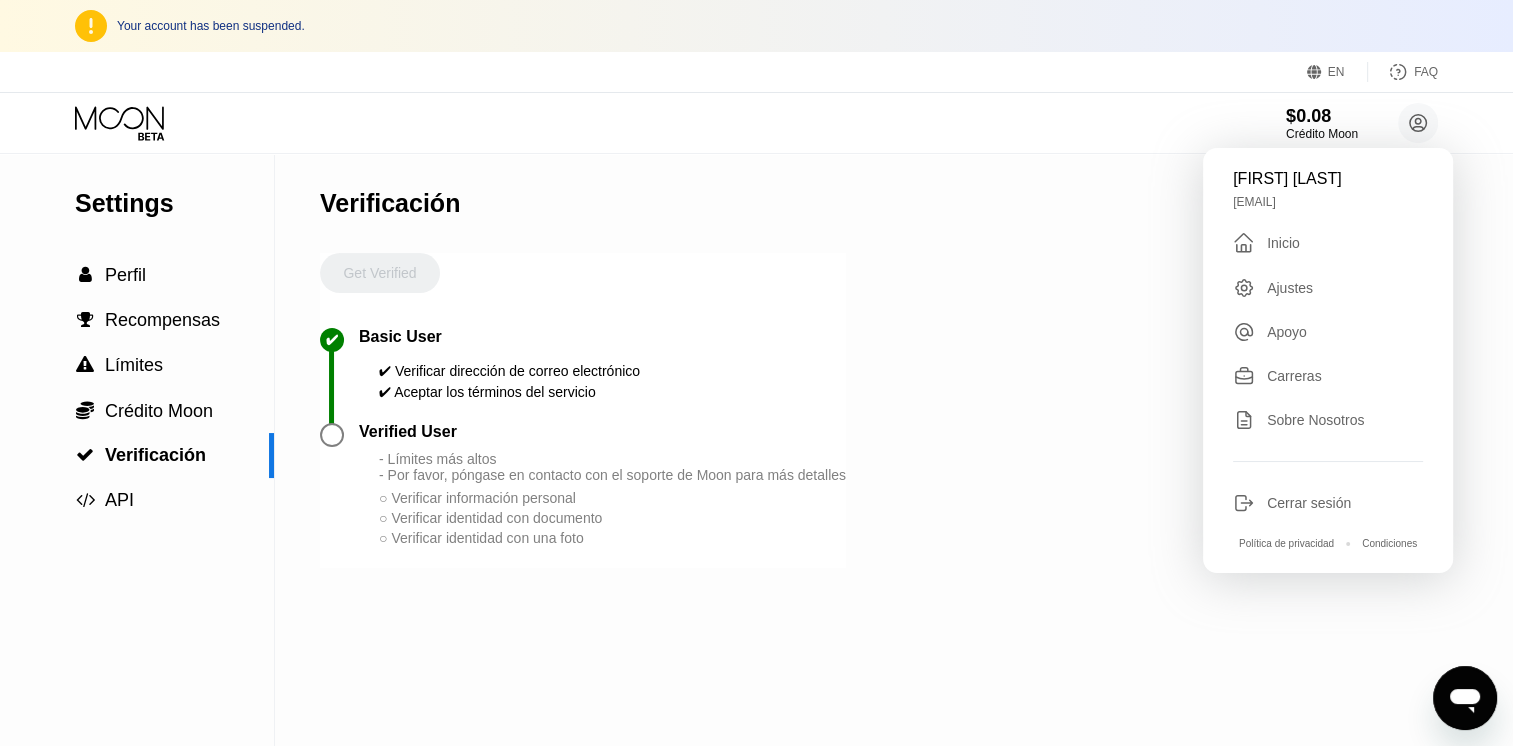 click on "Cerrar sesión" at bounding box center [1309, 503] 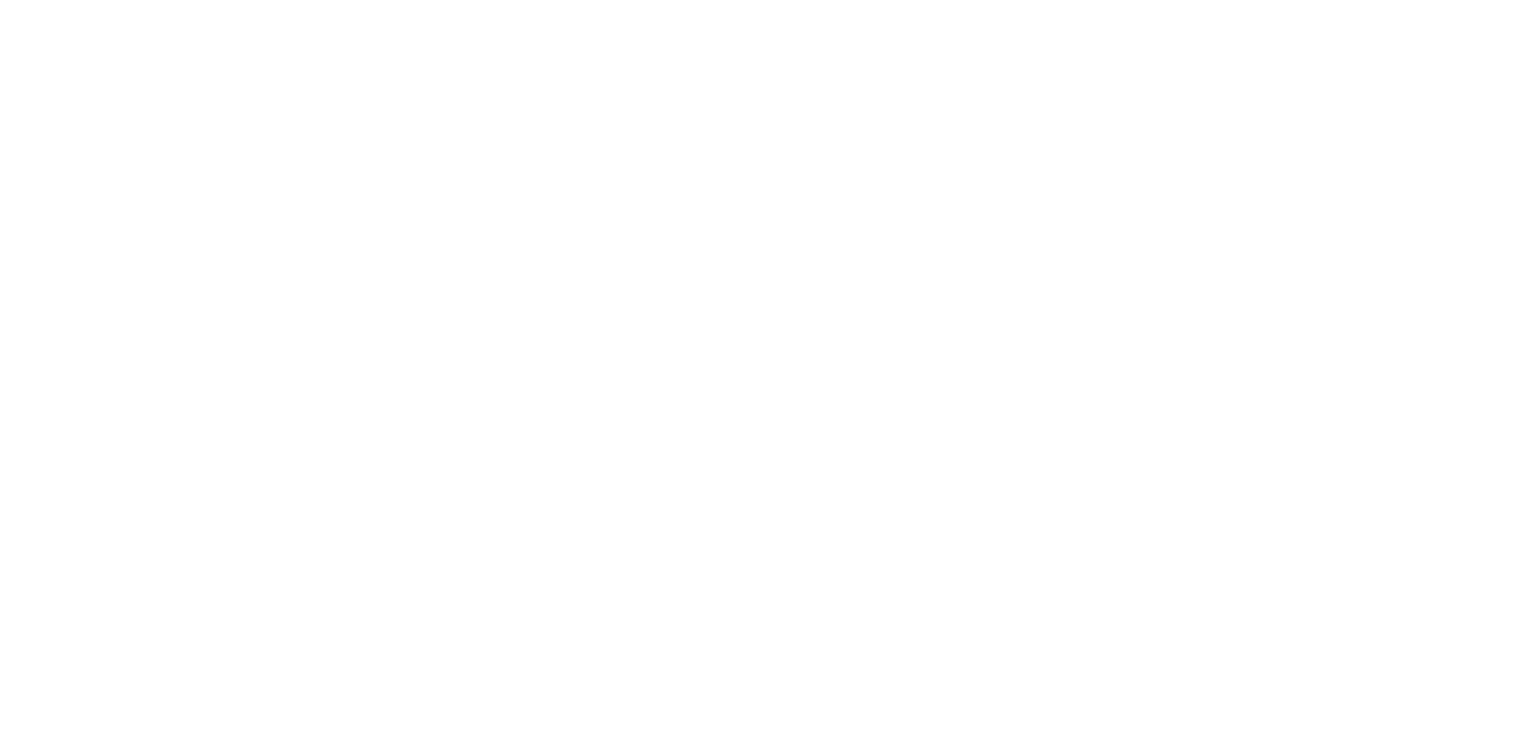 scroll, scrollTop: 0, scrollLeft: 0, axis: both 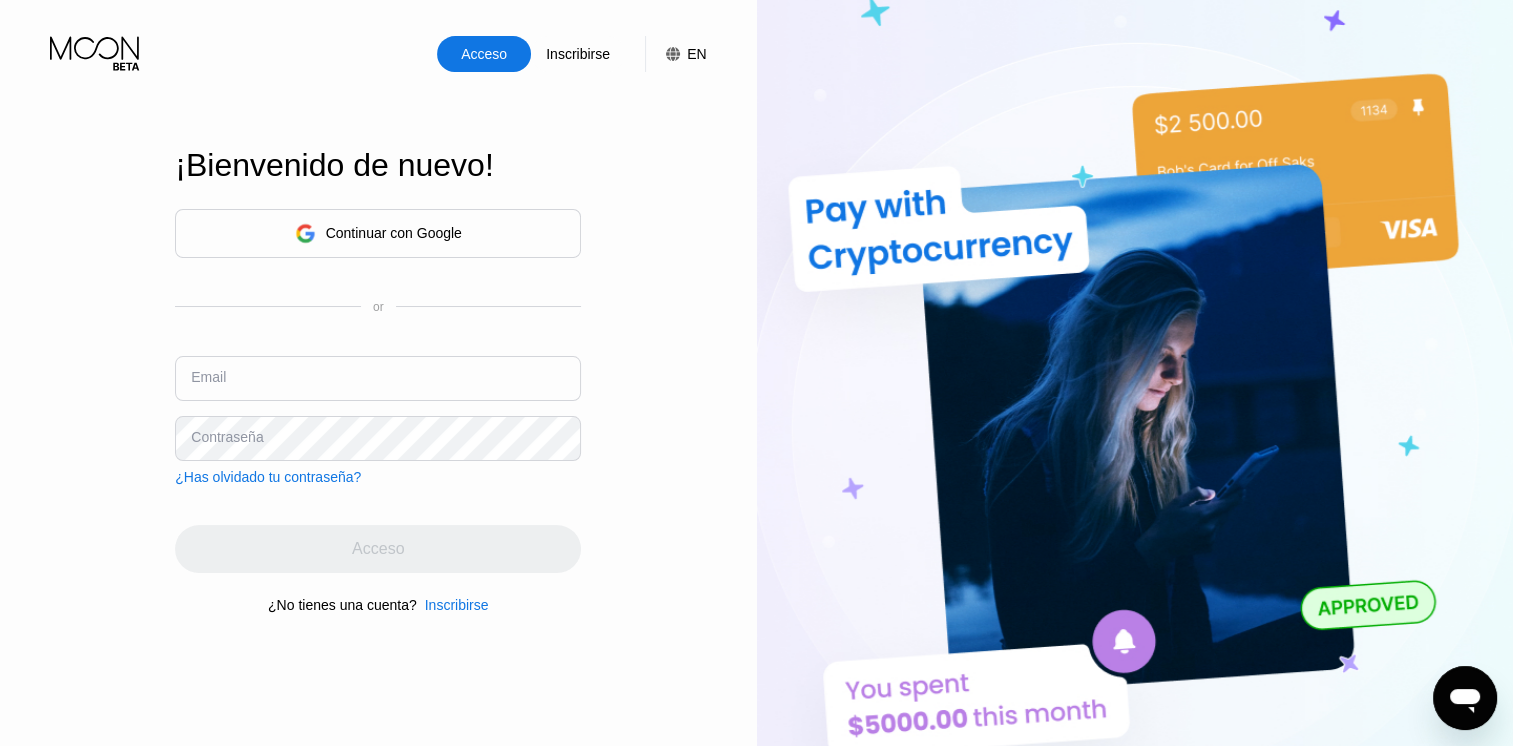 click at bounding box center [378, 378] 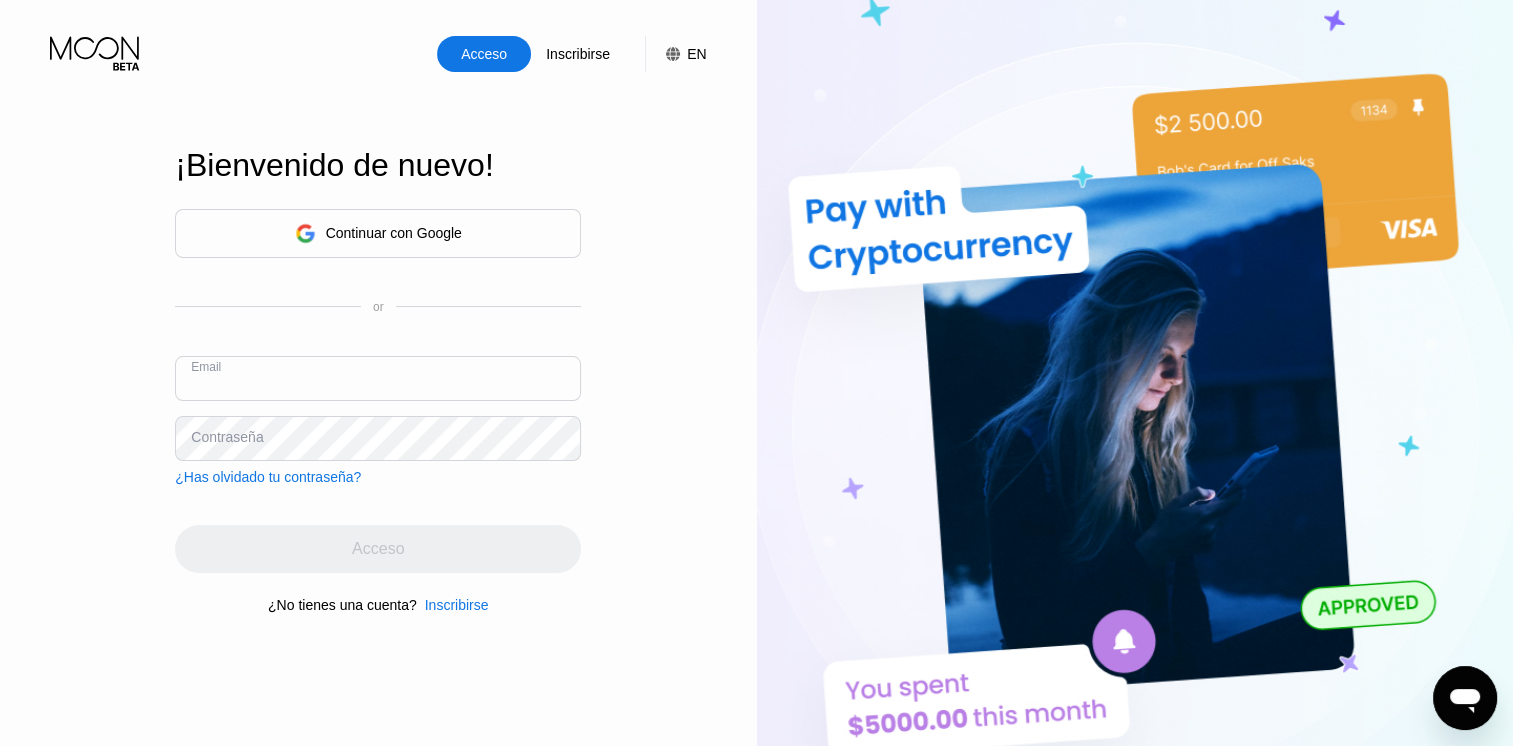 click at bounding box center (378, 378) 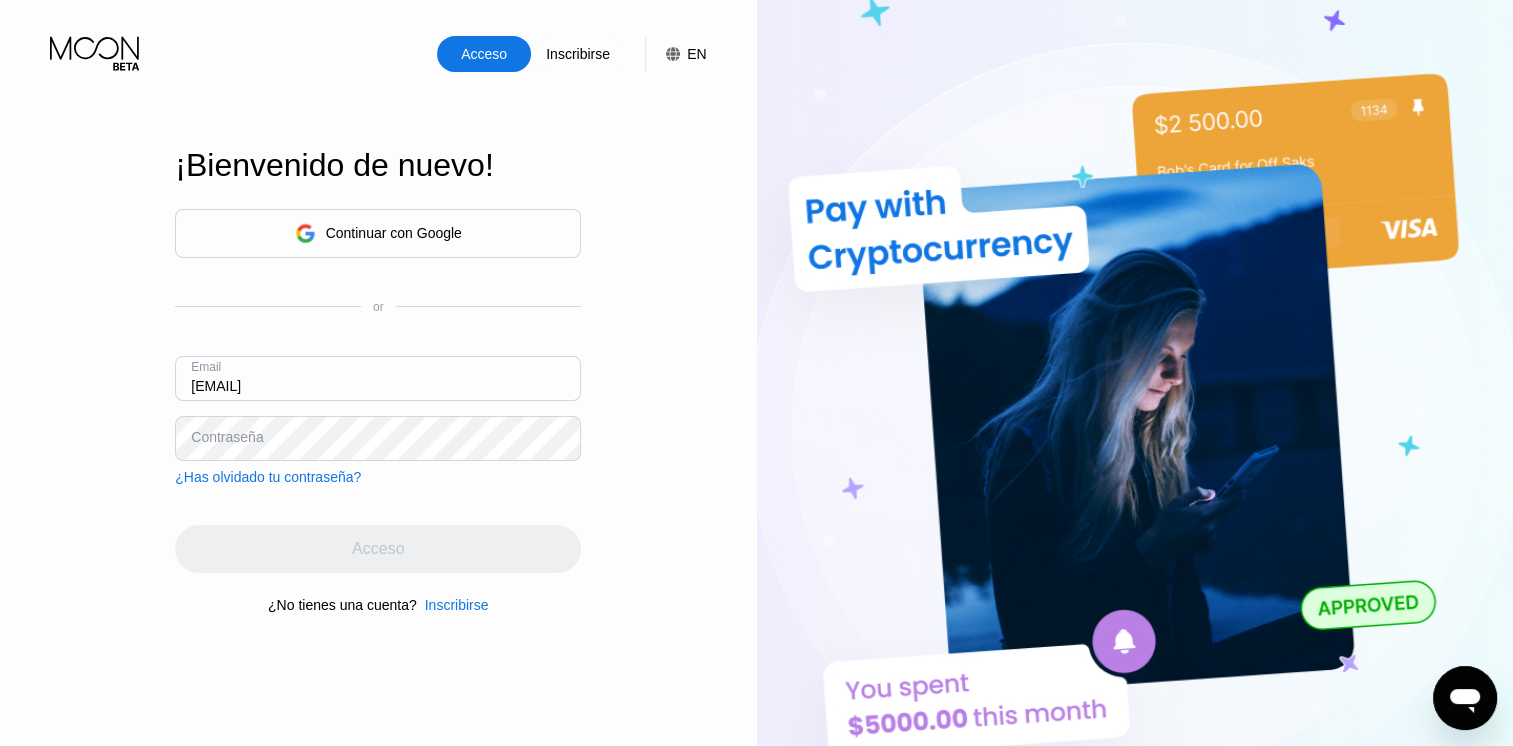 type on "[EMAIL]" 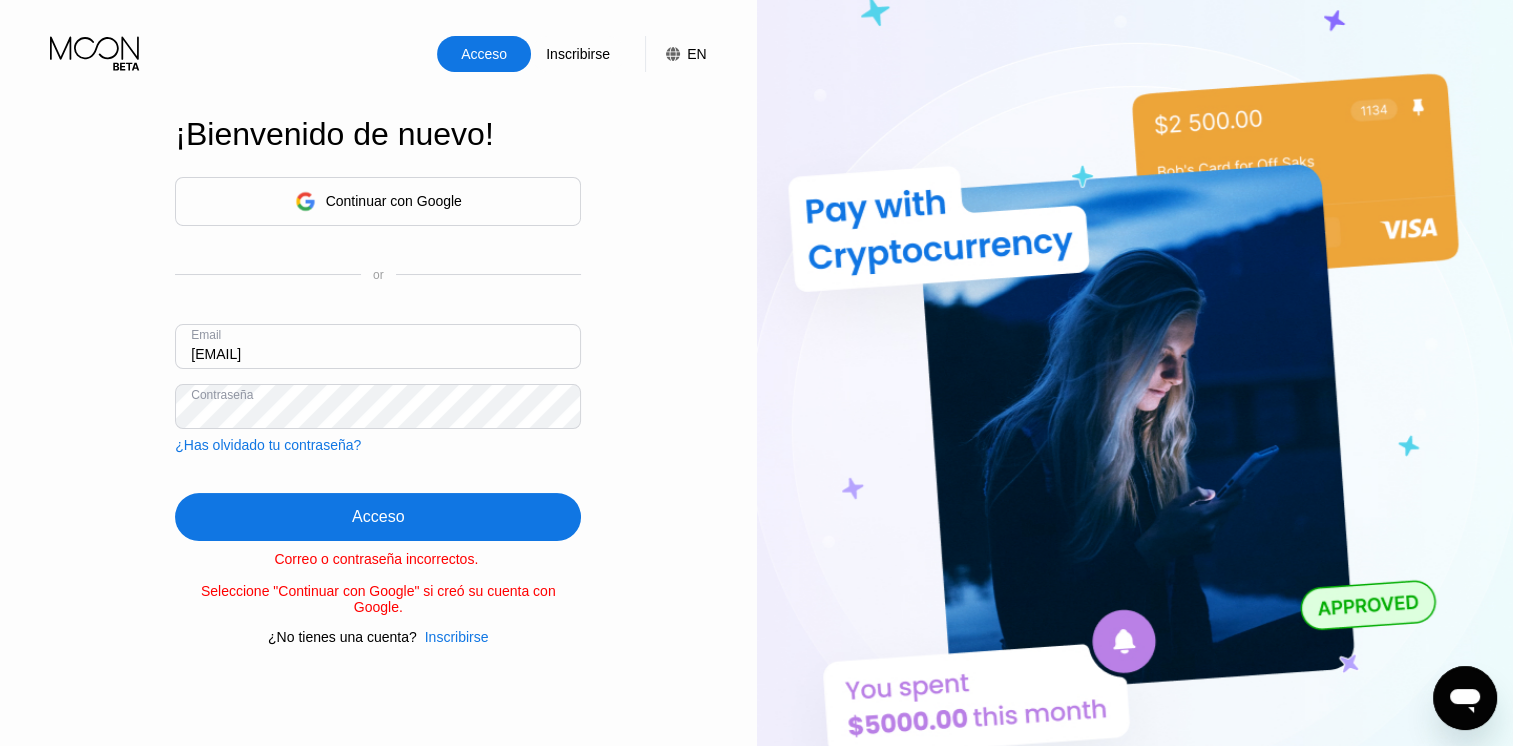 click on "¿Has olvidado tu contraseña?" at bounding box center (268, 445) 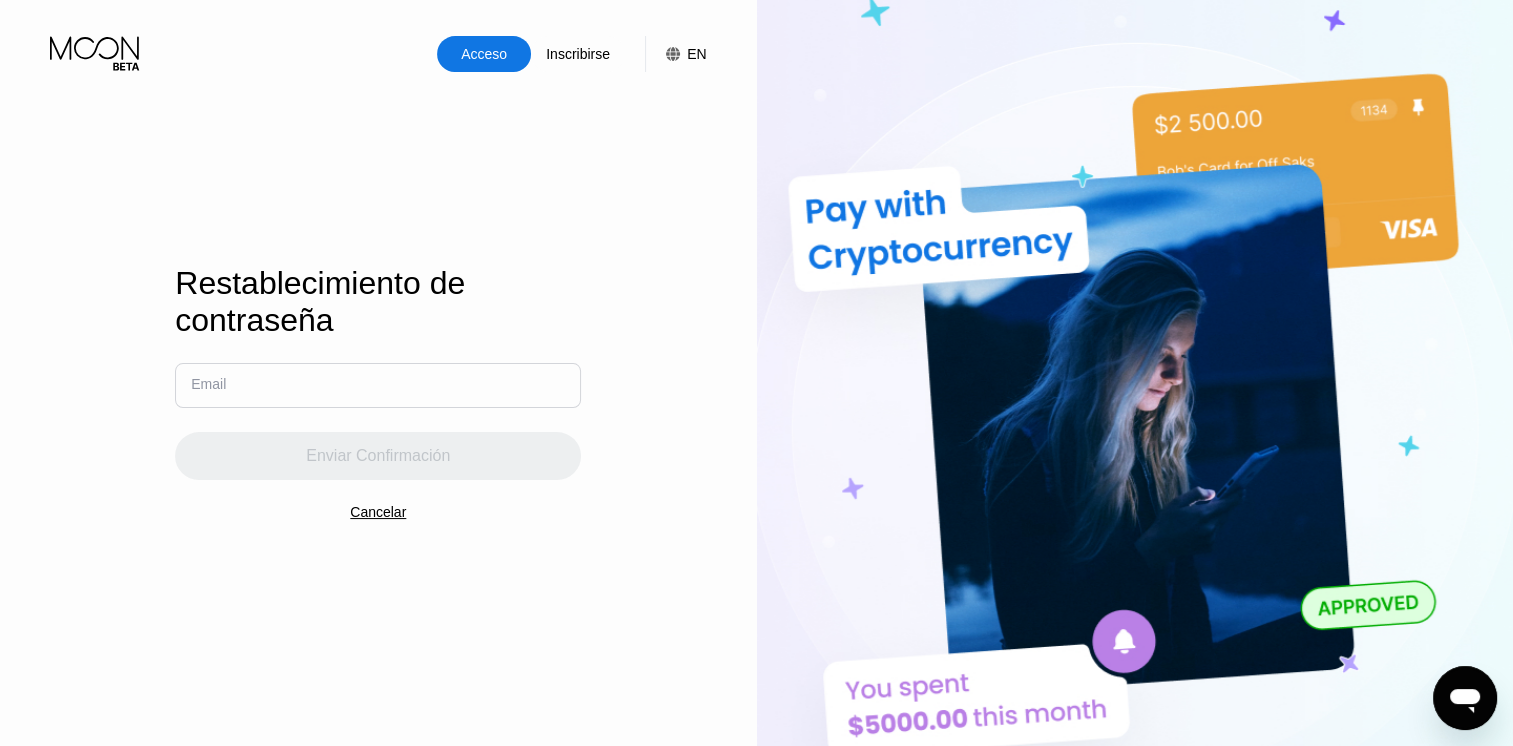 click at bounding box center [378, 385] 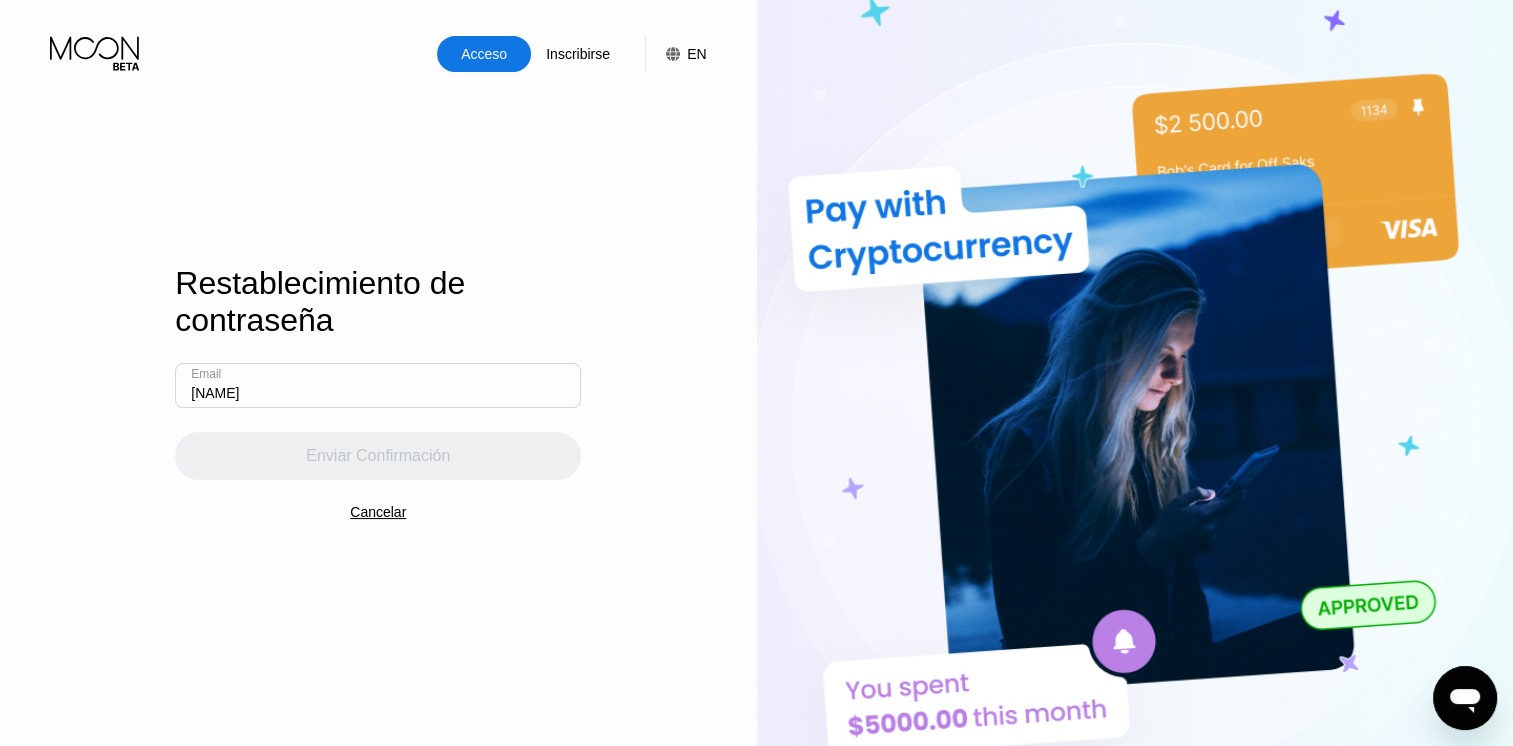 type on "[EMAIL]" 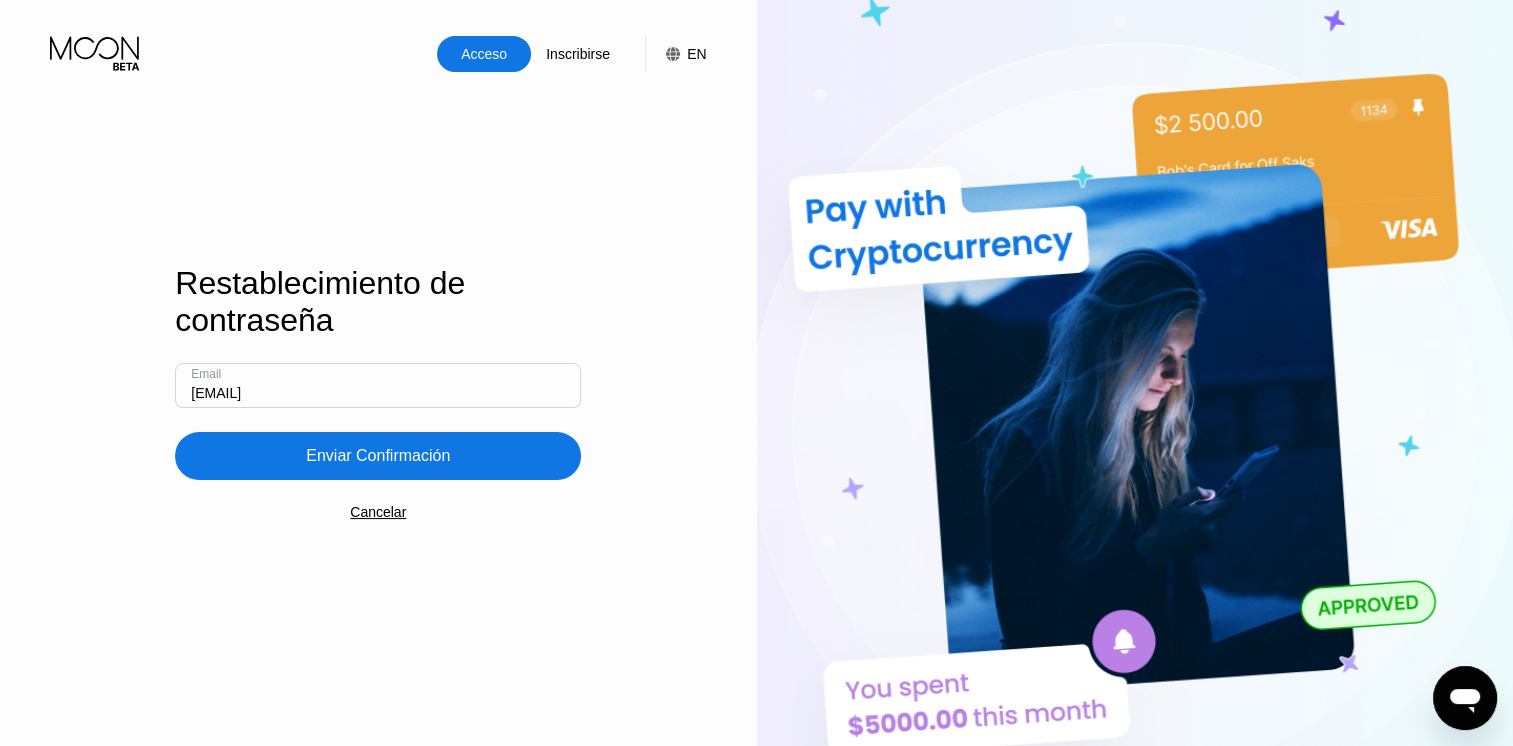 click on "Enviar Confirmación" at bounding box center (378, 456) 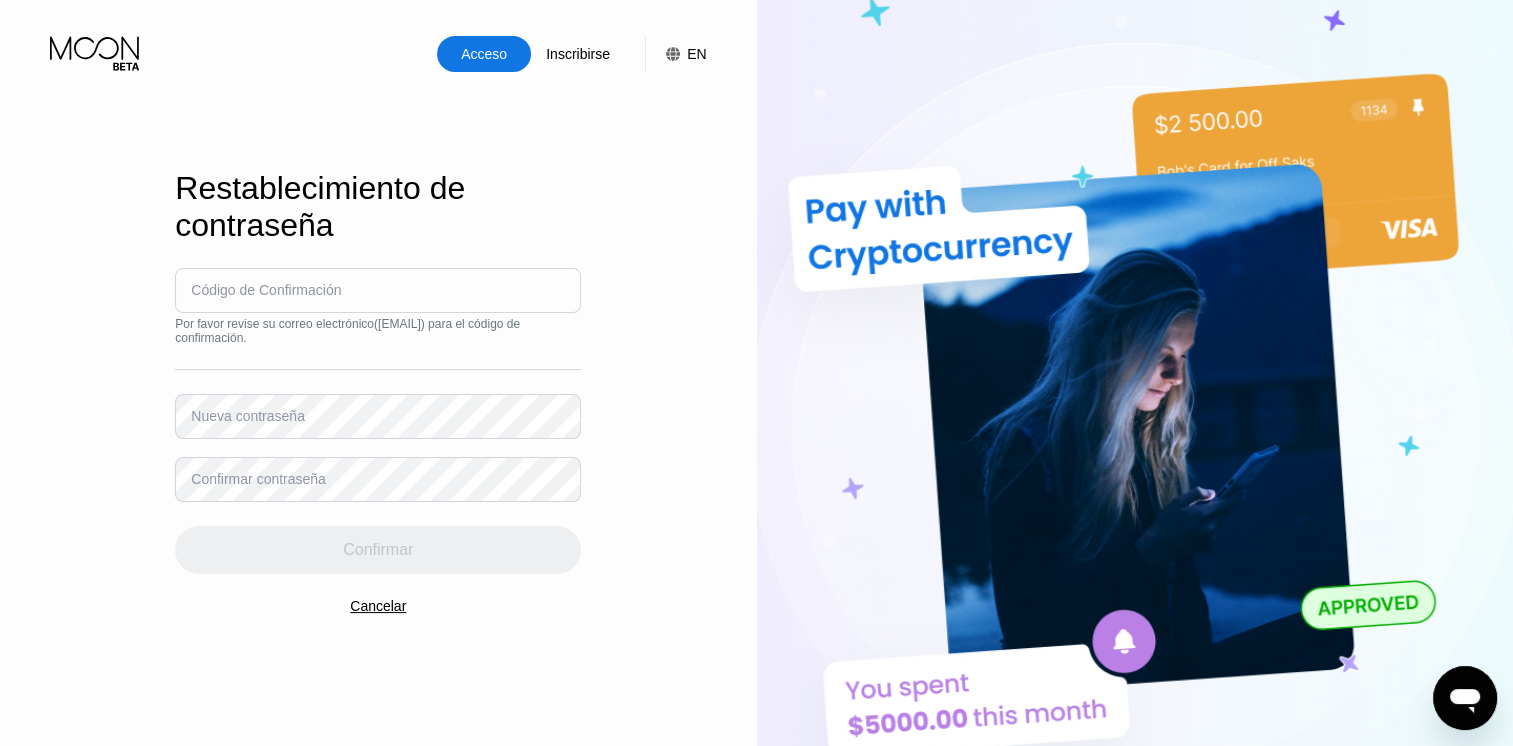 drag, startPoint x: 326, startPoint y: 325, endPoint x: 315, endPoint y: 298, distance: 29.15476 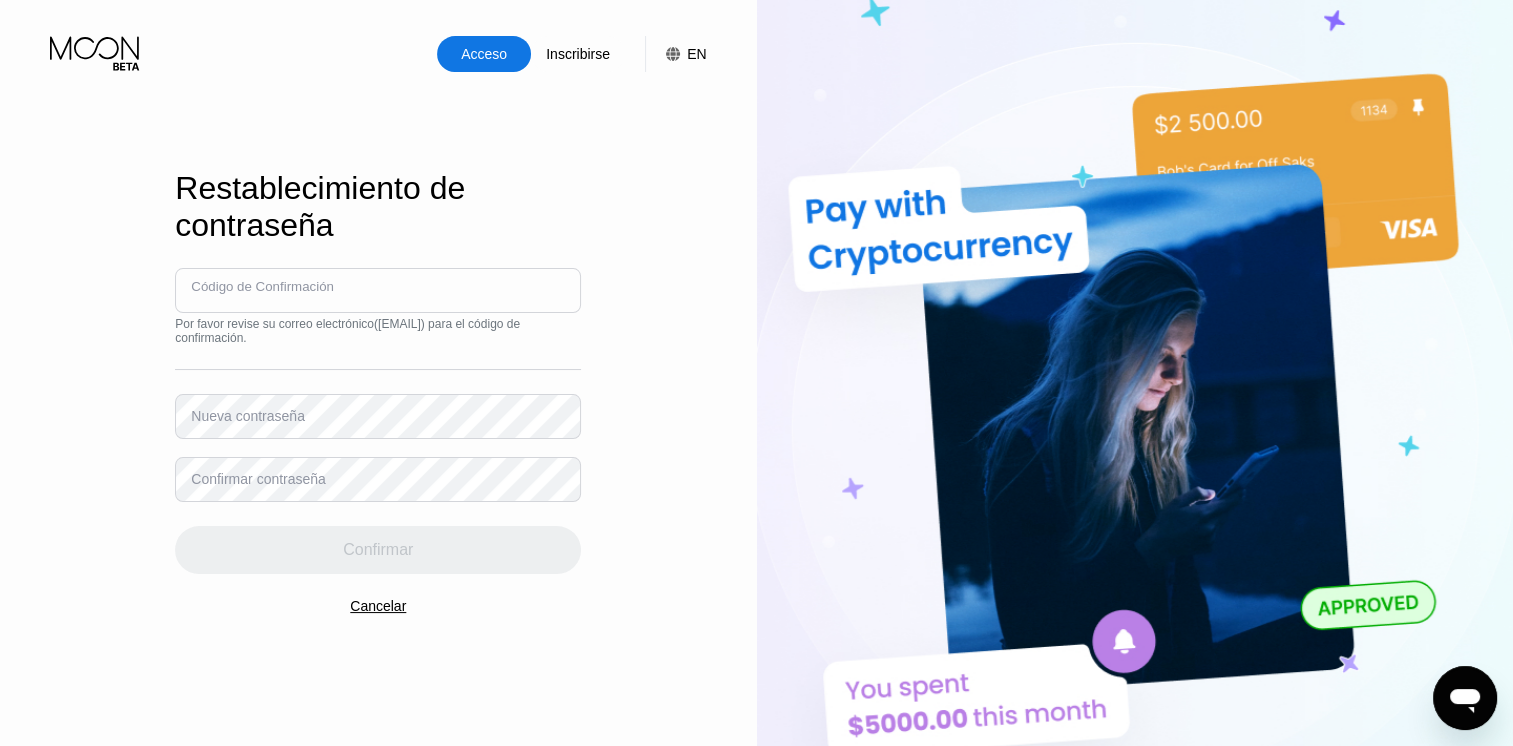 paste on "[POSTAL_CODE]" 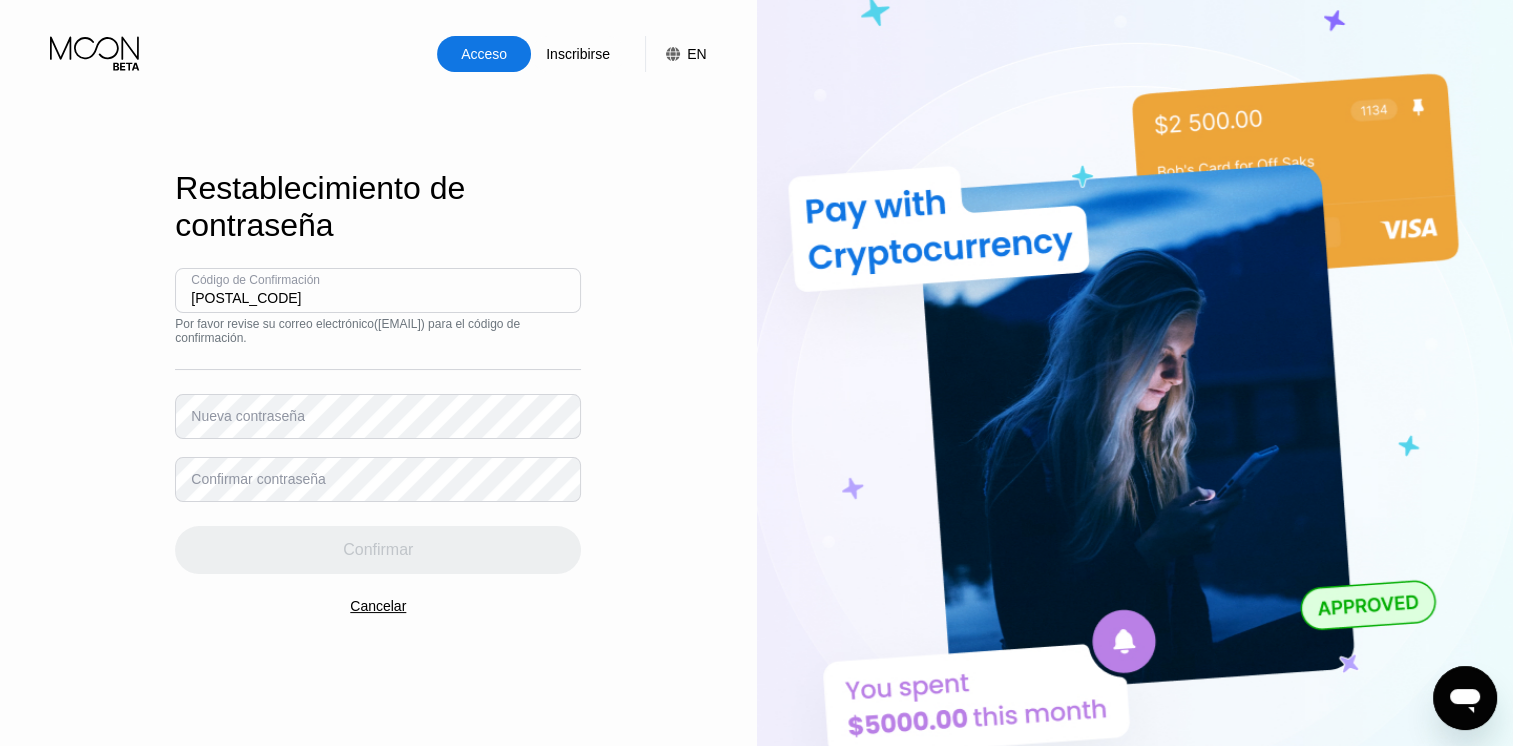 type on "[POSTAL_CODE]" 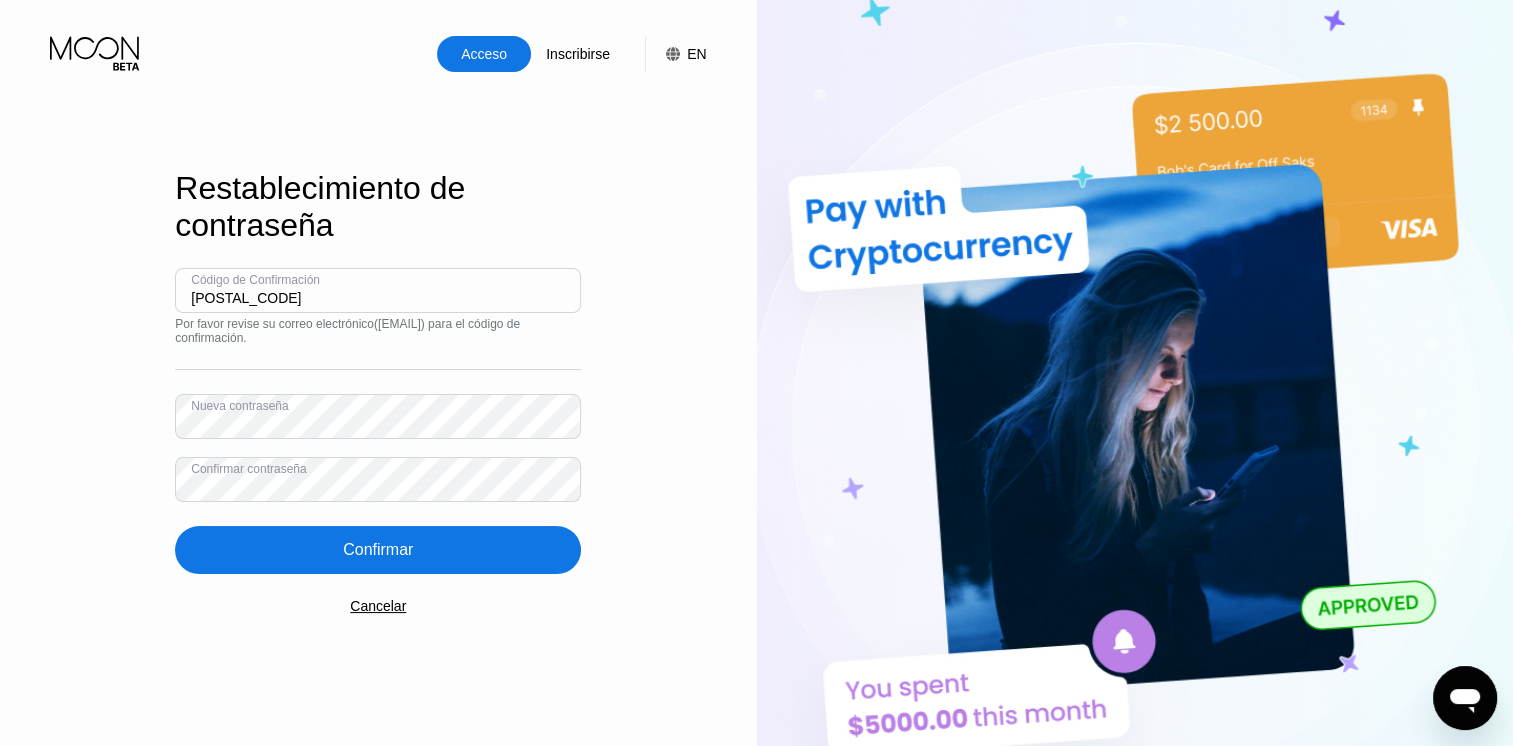 click on "Confirmar" at bounding box center (378, 550) 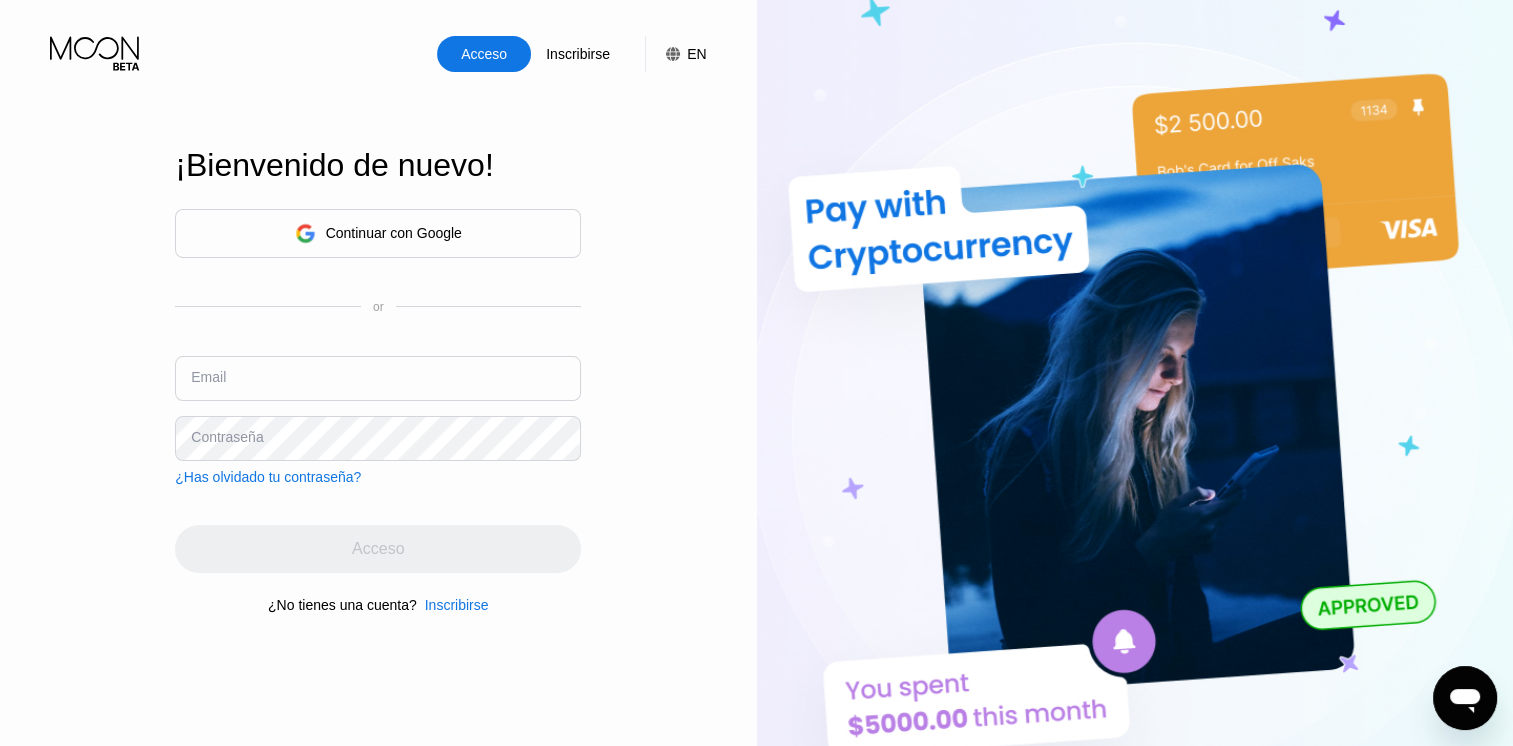 click at bounding box center [378, 378] 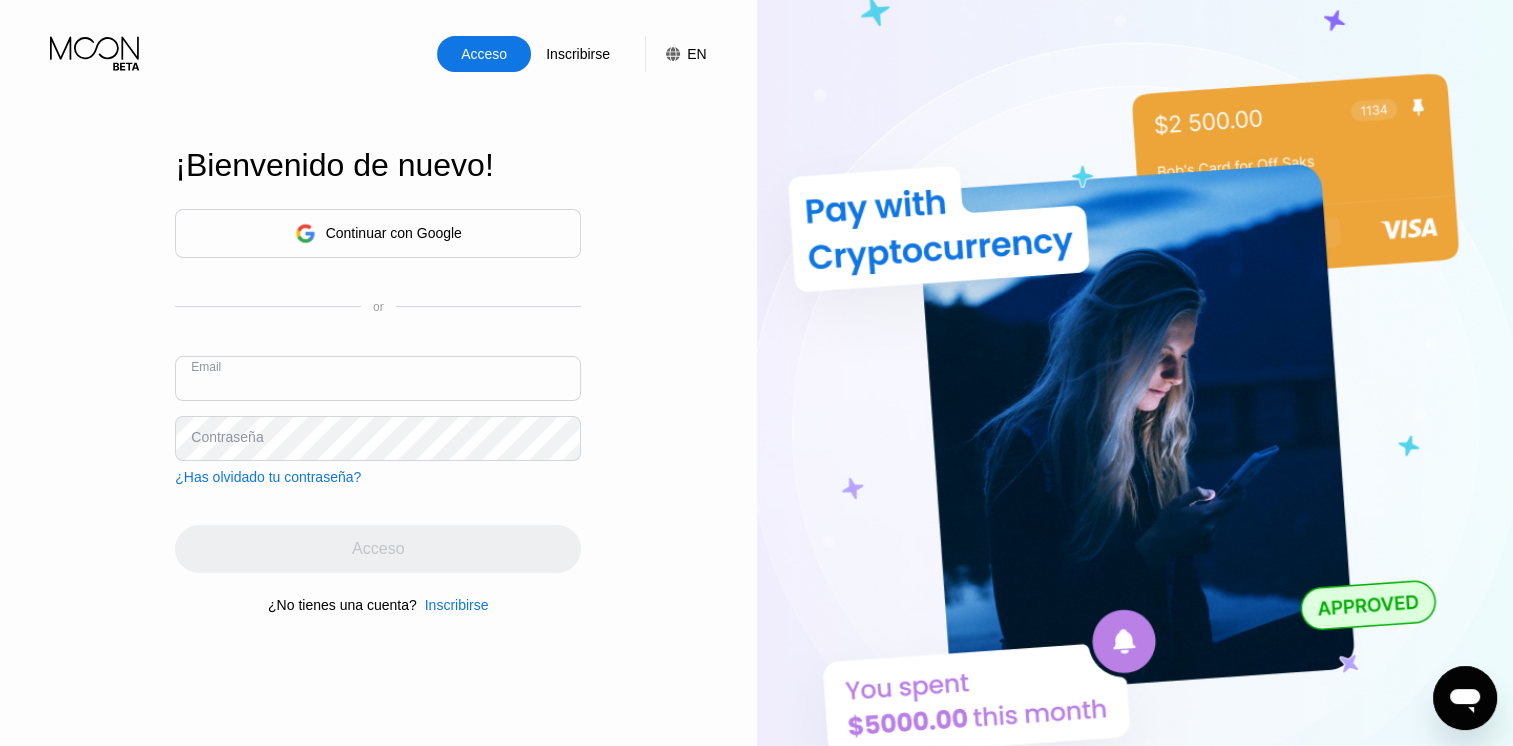 type on "[EMAIL]" 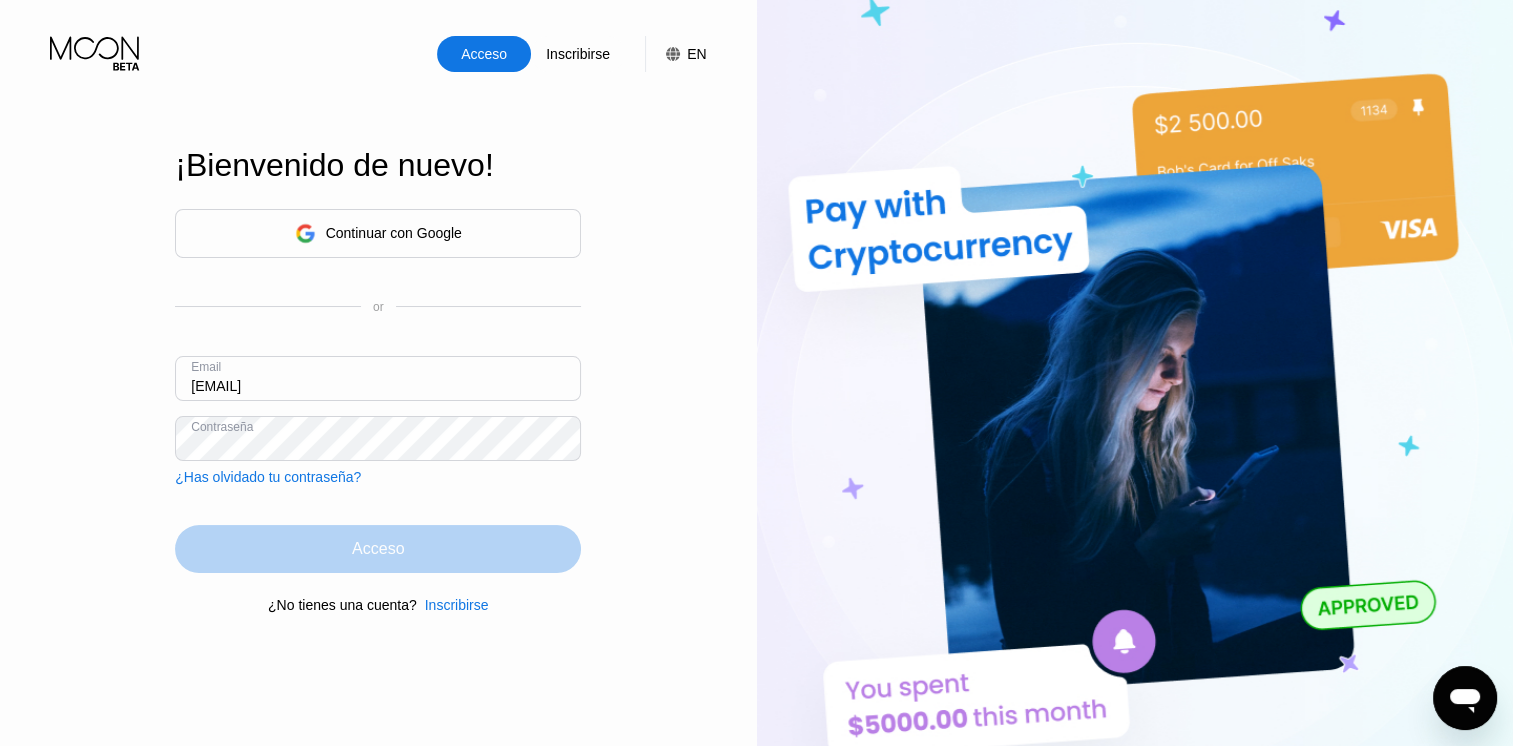 click on "Acceso" at bounding box center [378, 549] 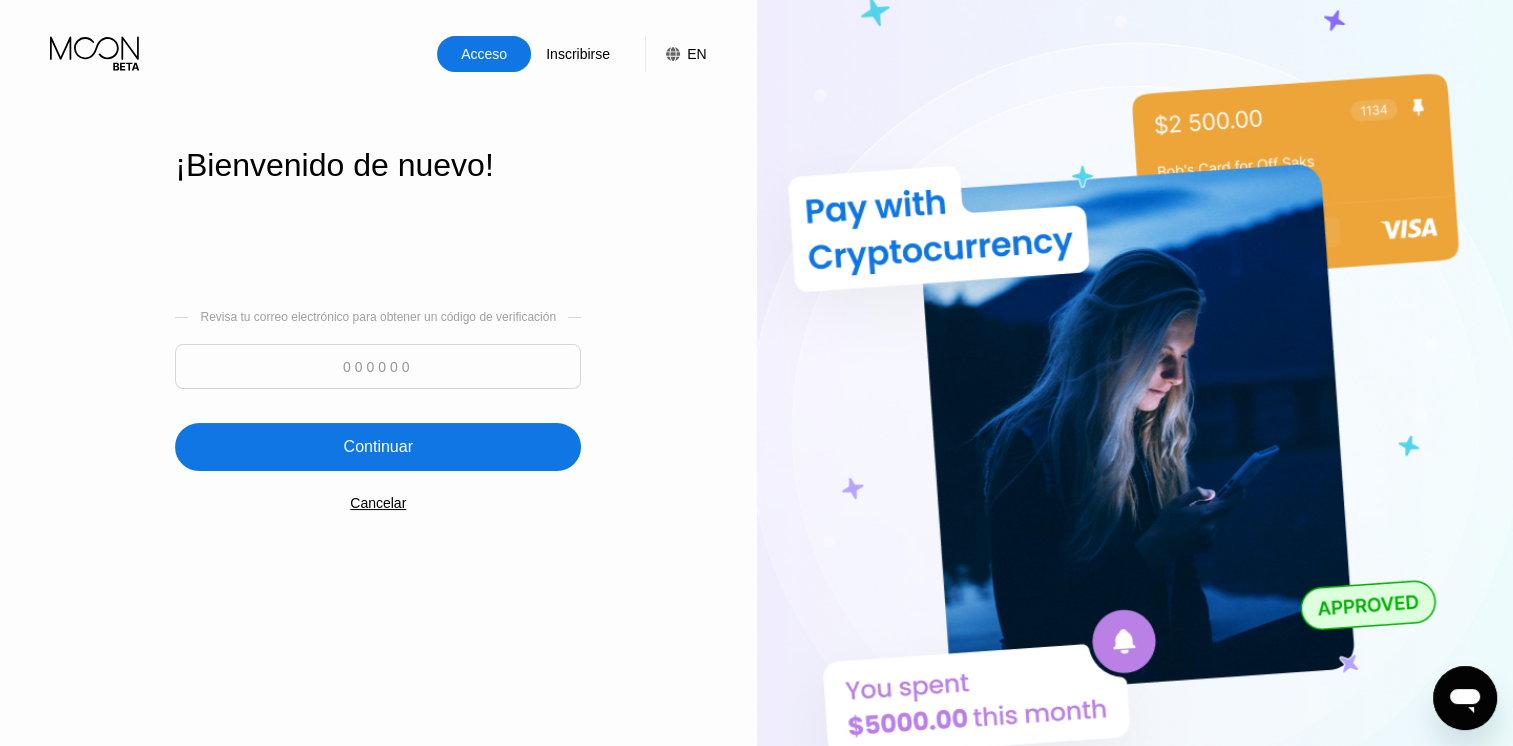 drag, startPoint x: 0, startPoint y: 392, endPoint x: 262, endPoint y: 325, distance: 270.43115 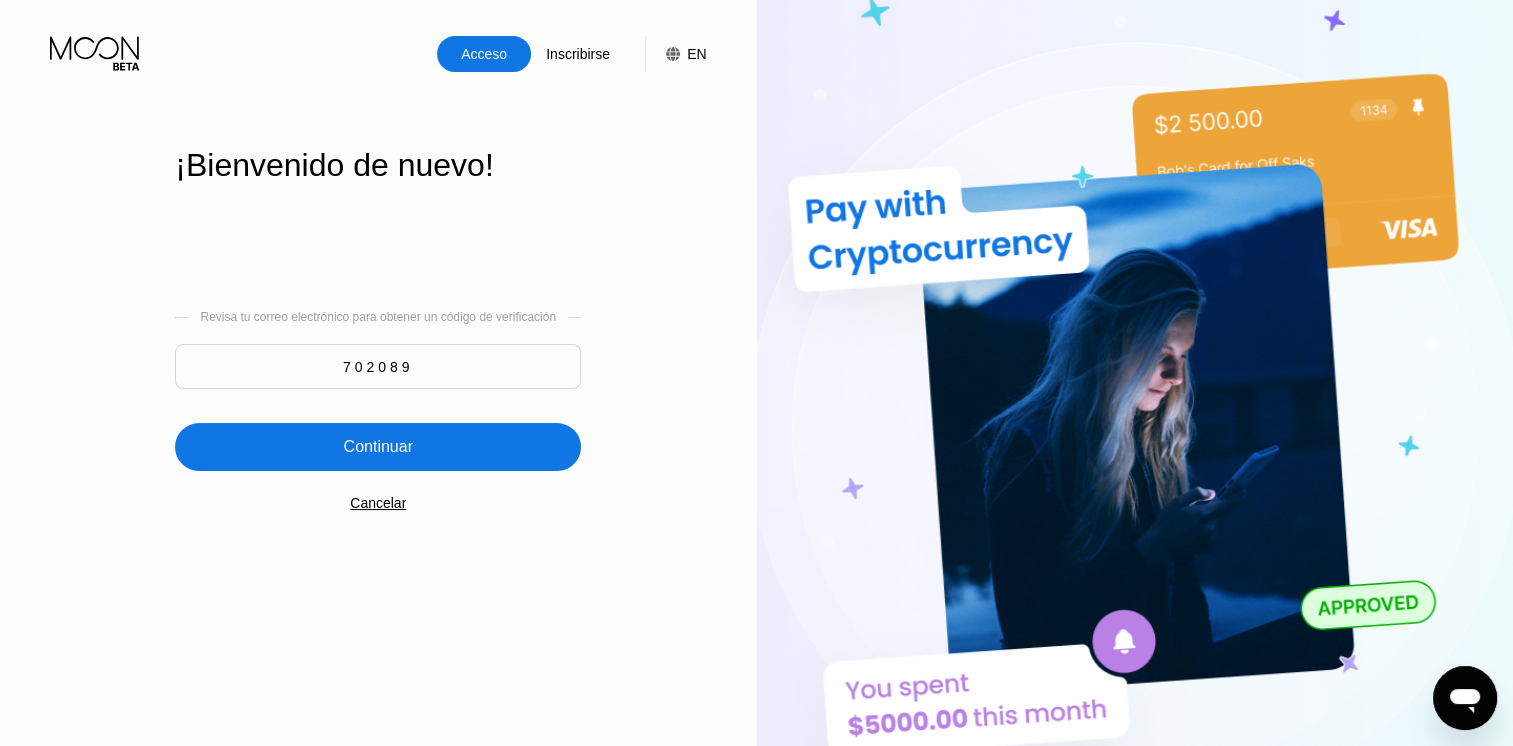 type on "702089" 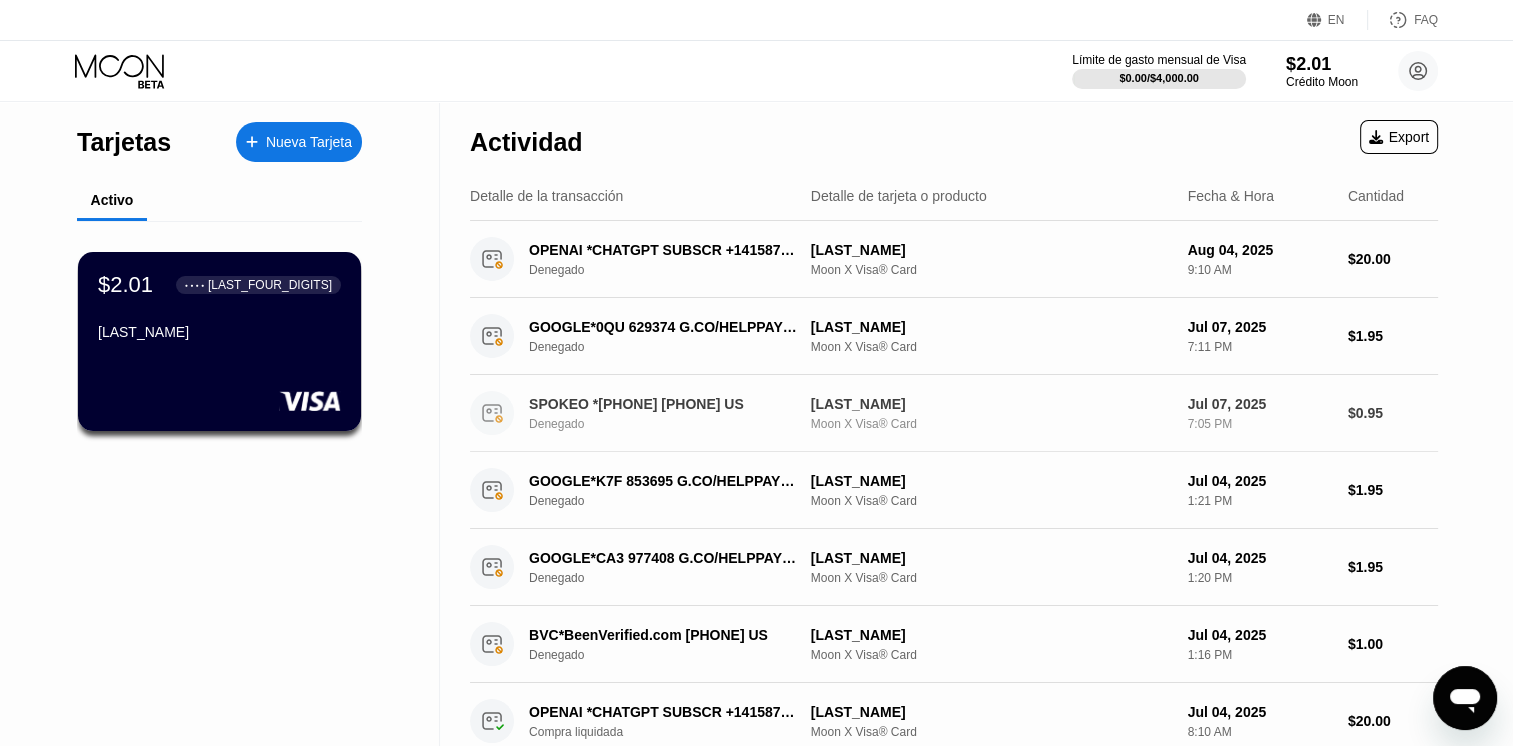 click on "[LAST_FOUR_DIGITS]" at bounding box center (270, 285) 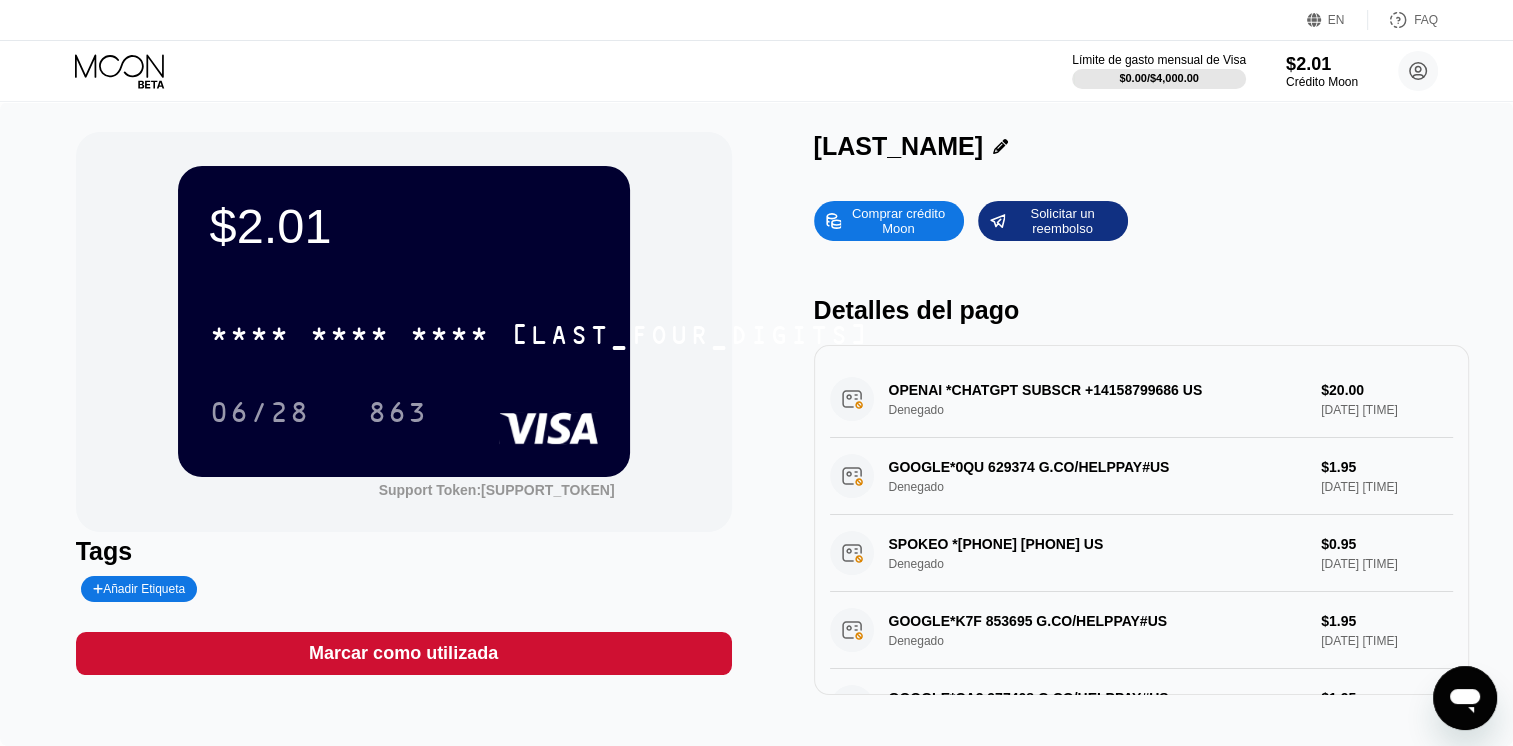 click on "[LAST_NAME]" at bounding box center [1142, 146] 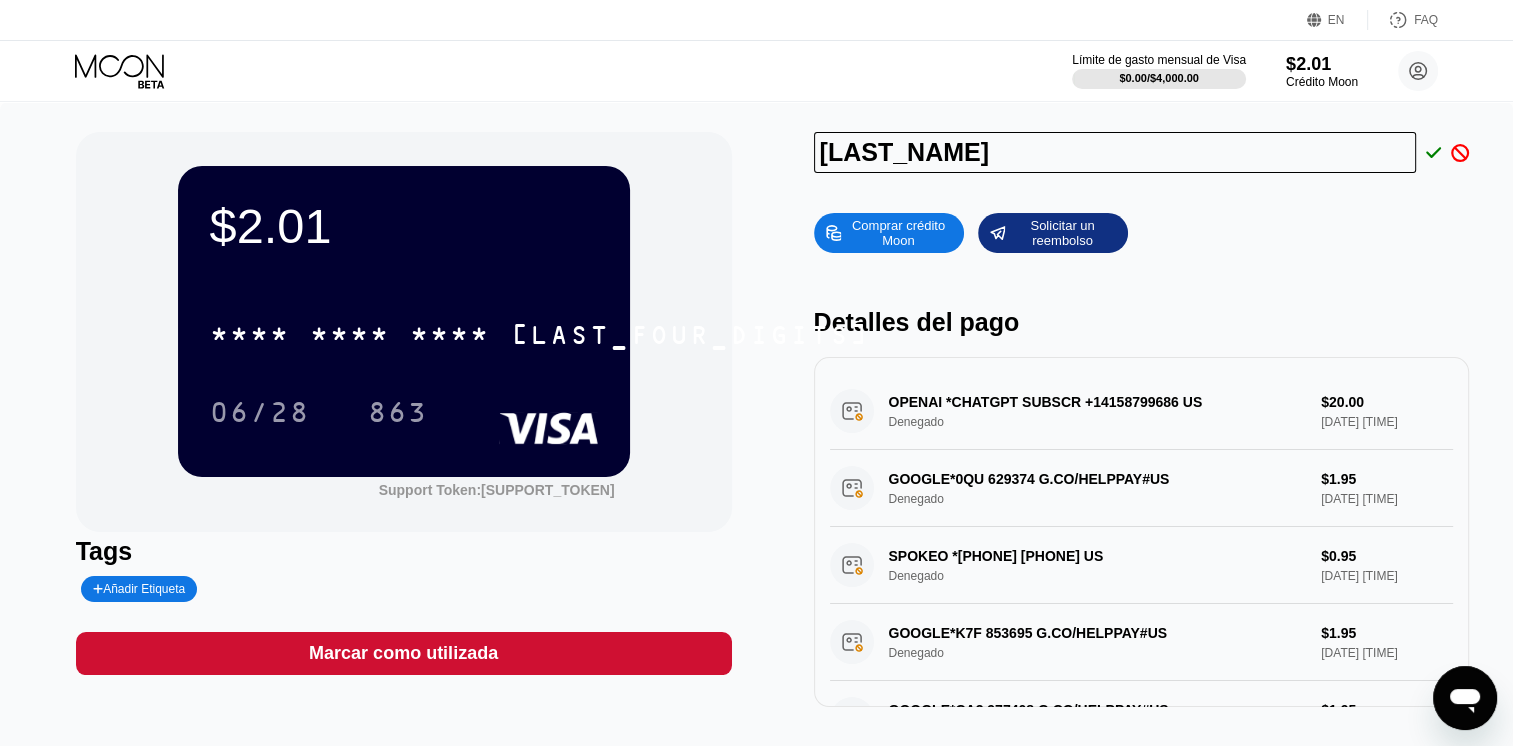 drag, startPoint x: 947, startPoint y: 161, endPoint x: 655, endPoint y: 160, distance: 292.0017 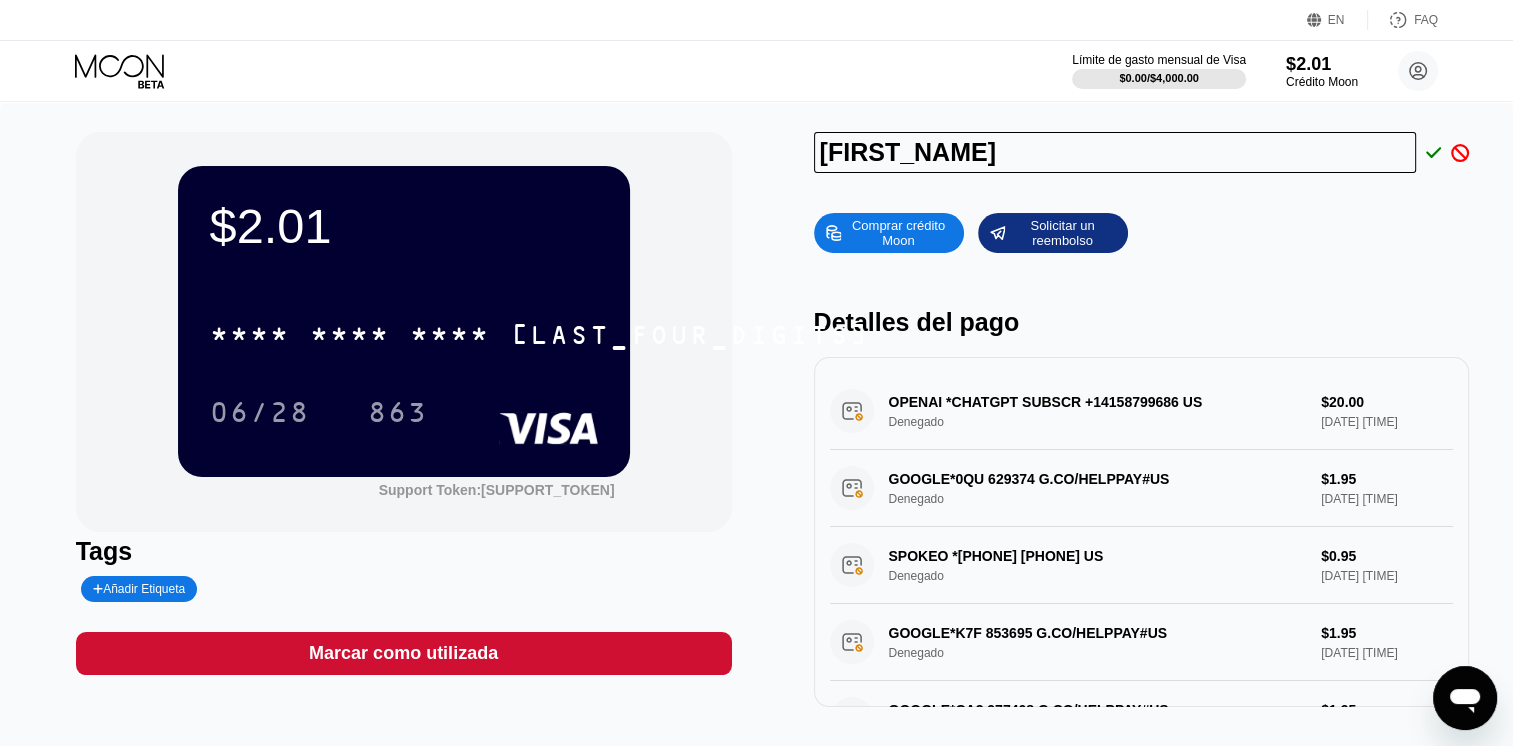 type on "[FIRST_NAME]" 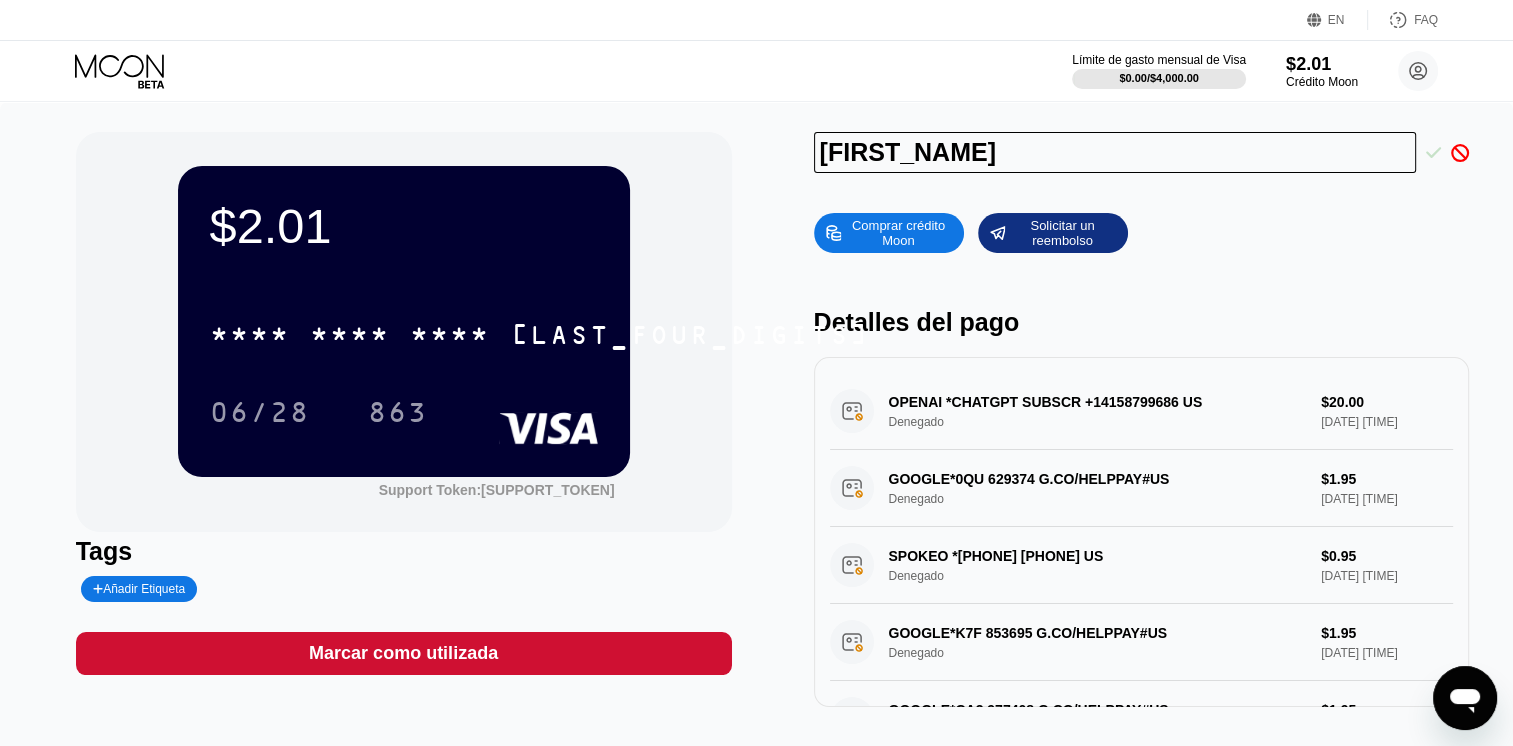 click 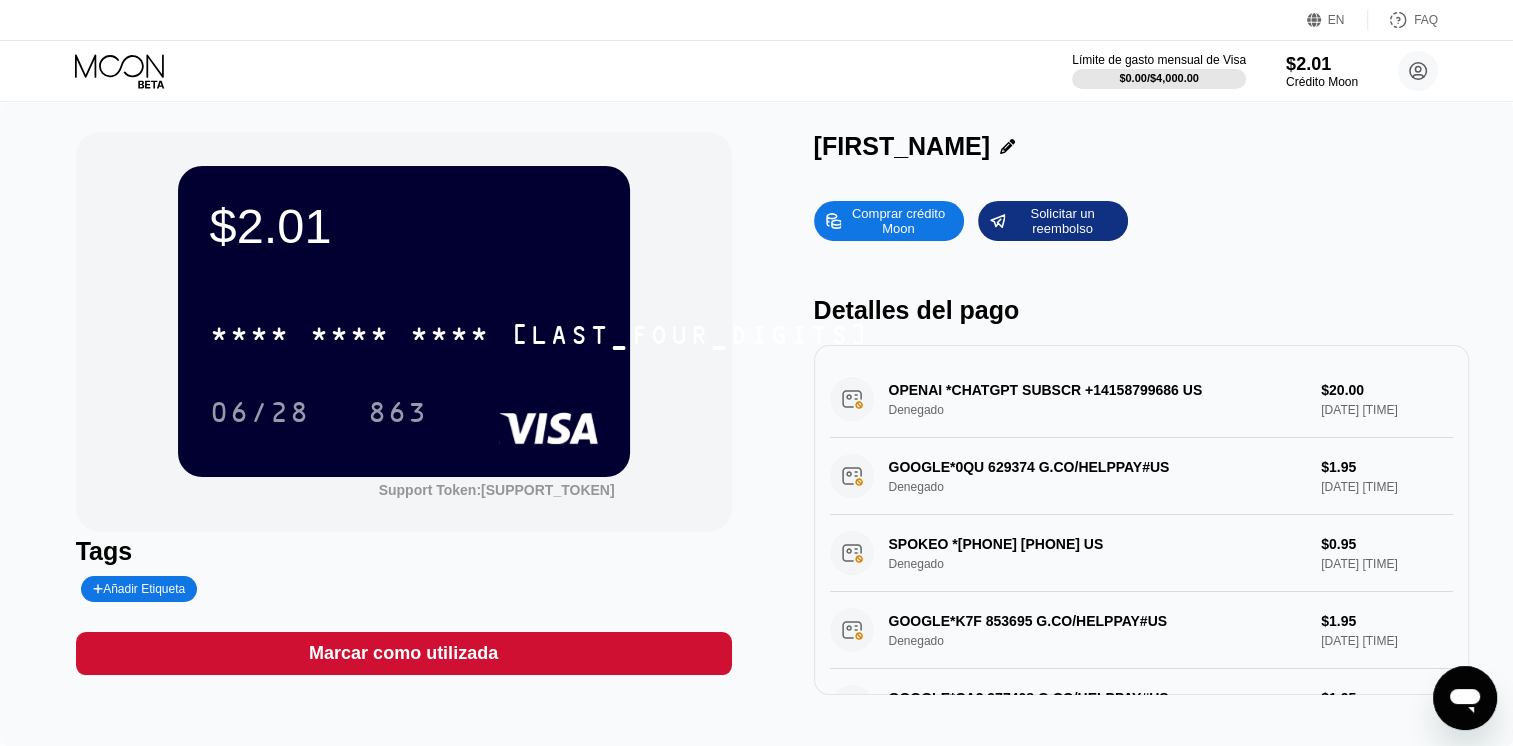 click 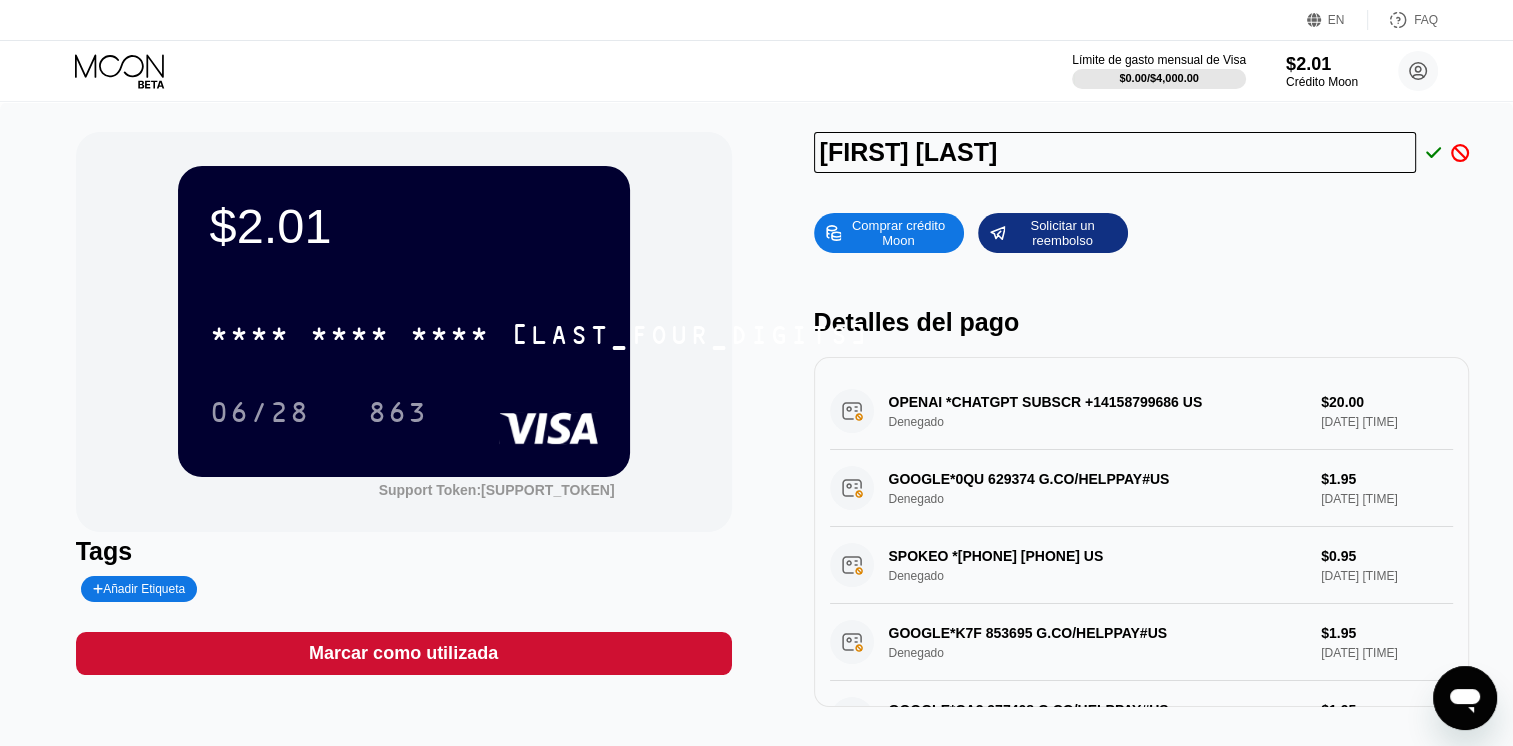 type on "[FIRST] [LAST]" 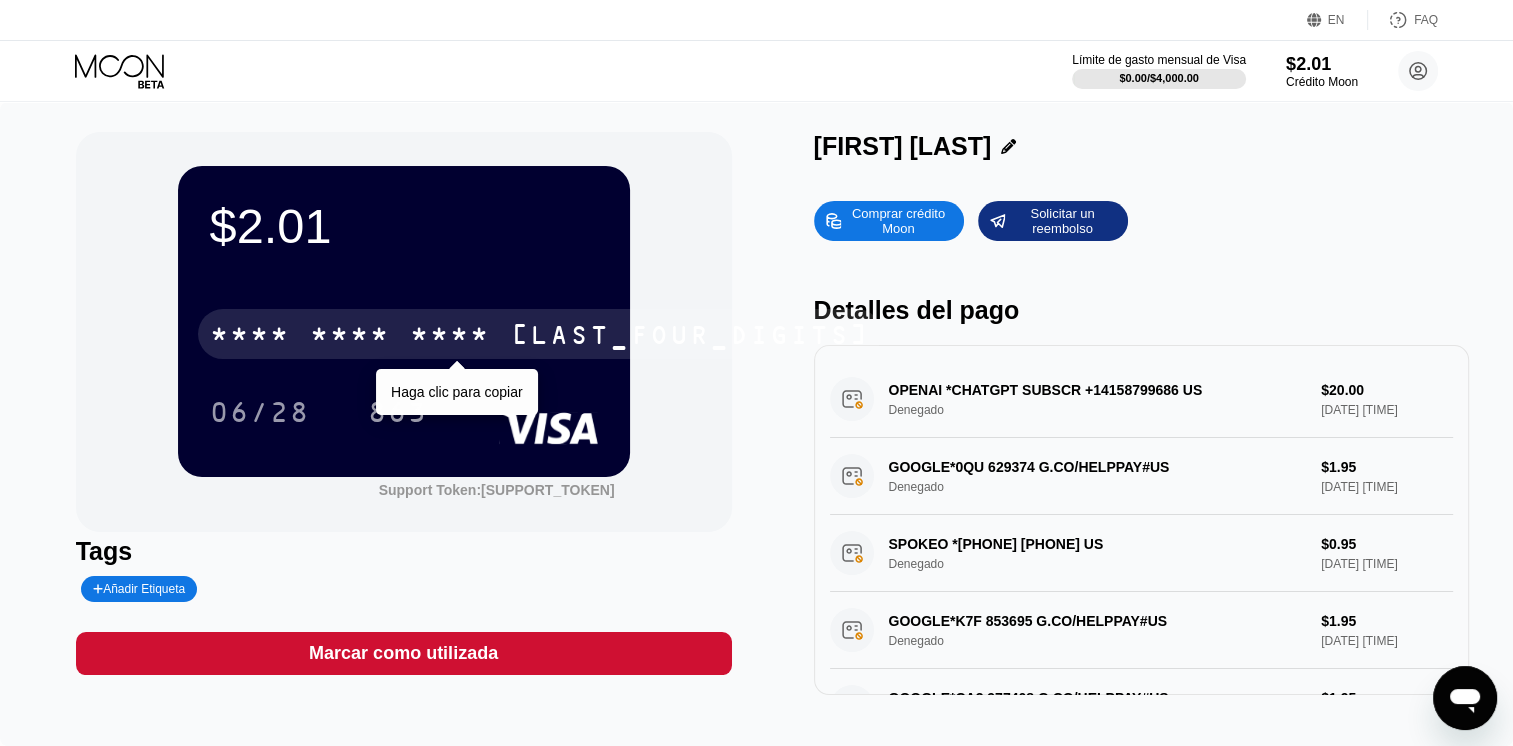 click on "* * * *" at bounding box center (350, 337) 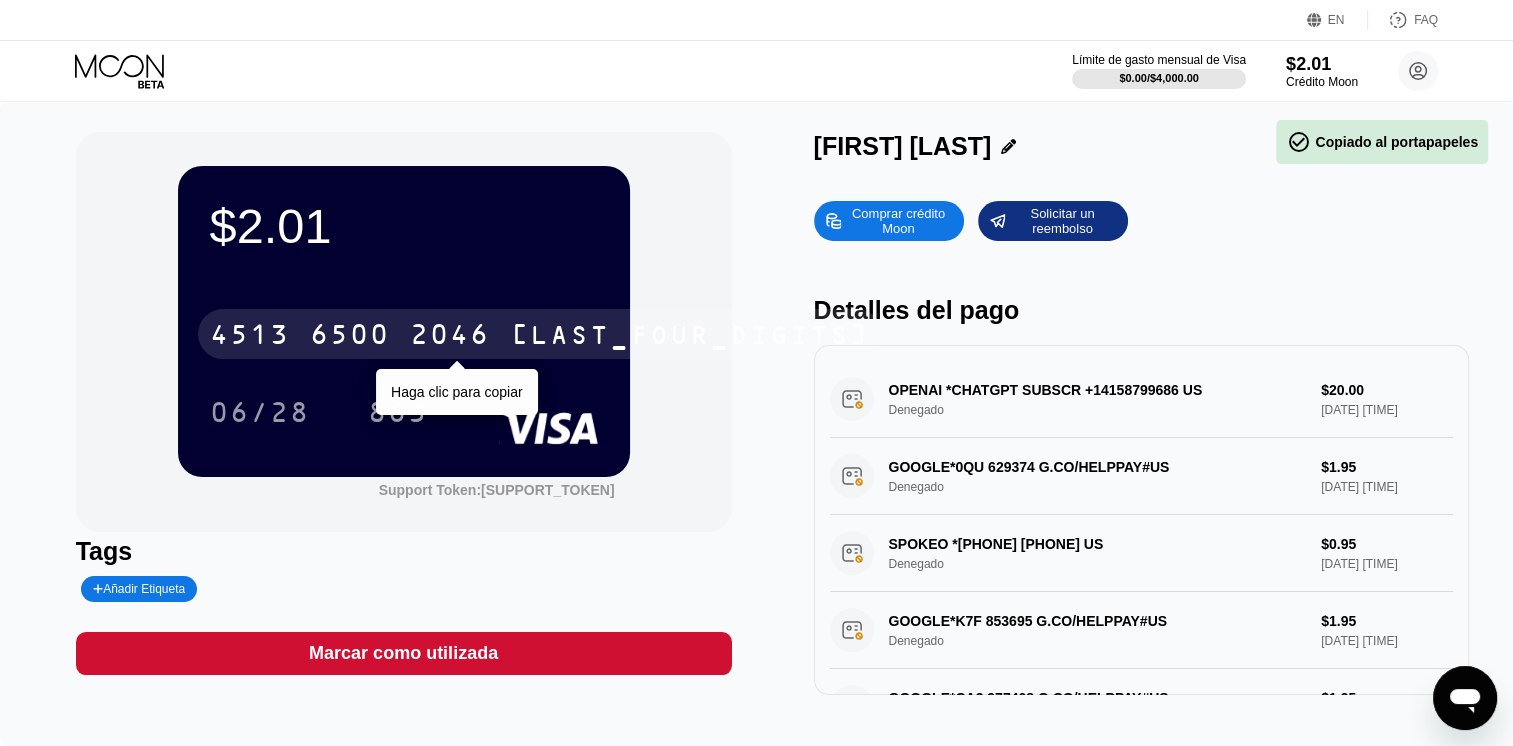 click on "2046" at bounding box center (450, 337) 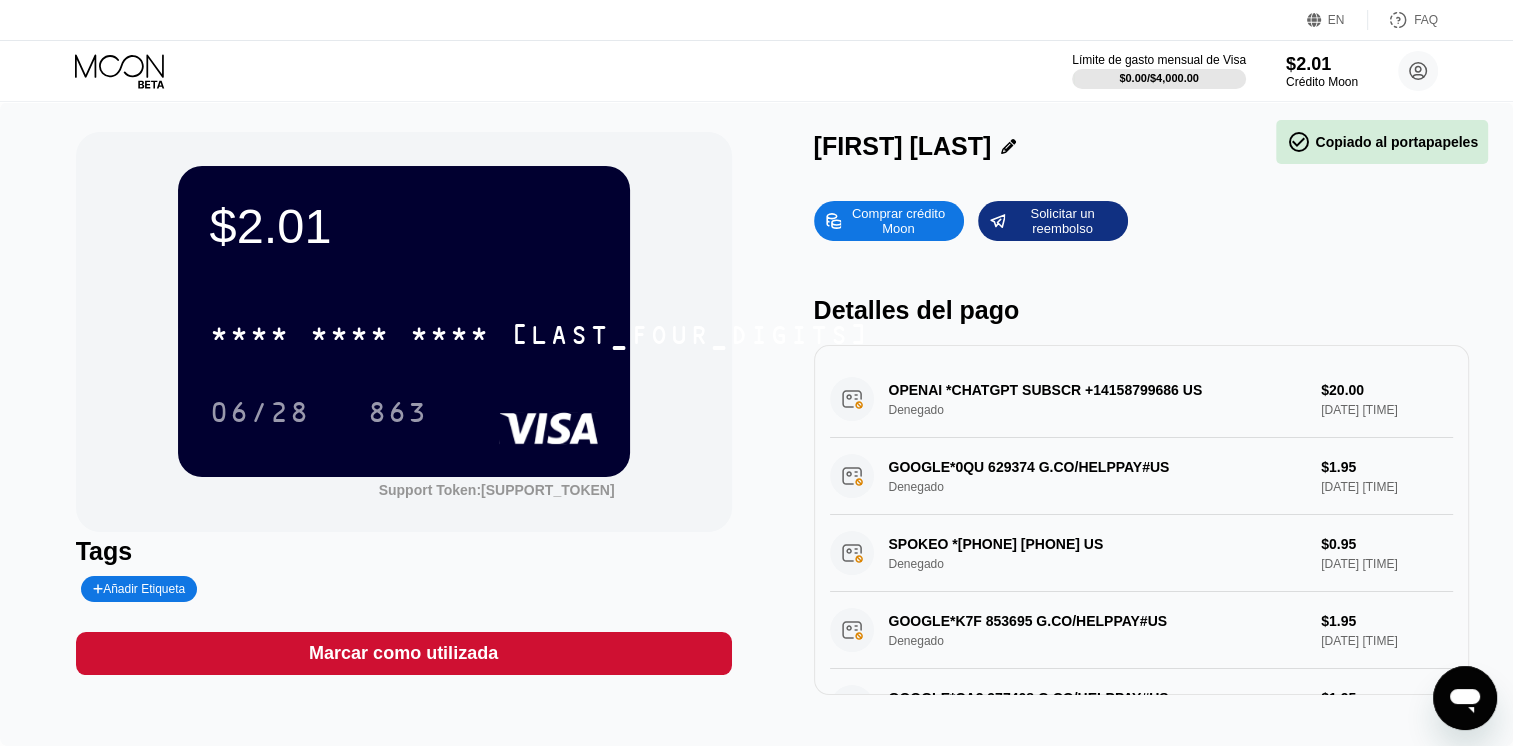 click on "* * * *" at bounding box center (450, 337) 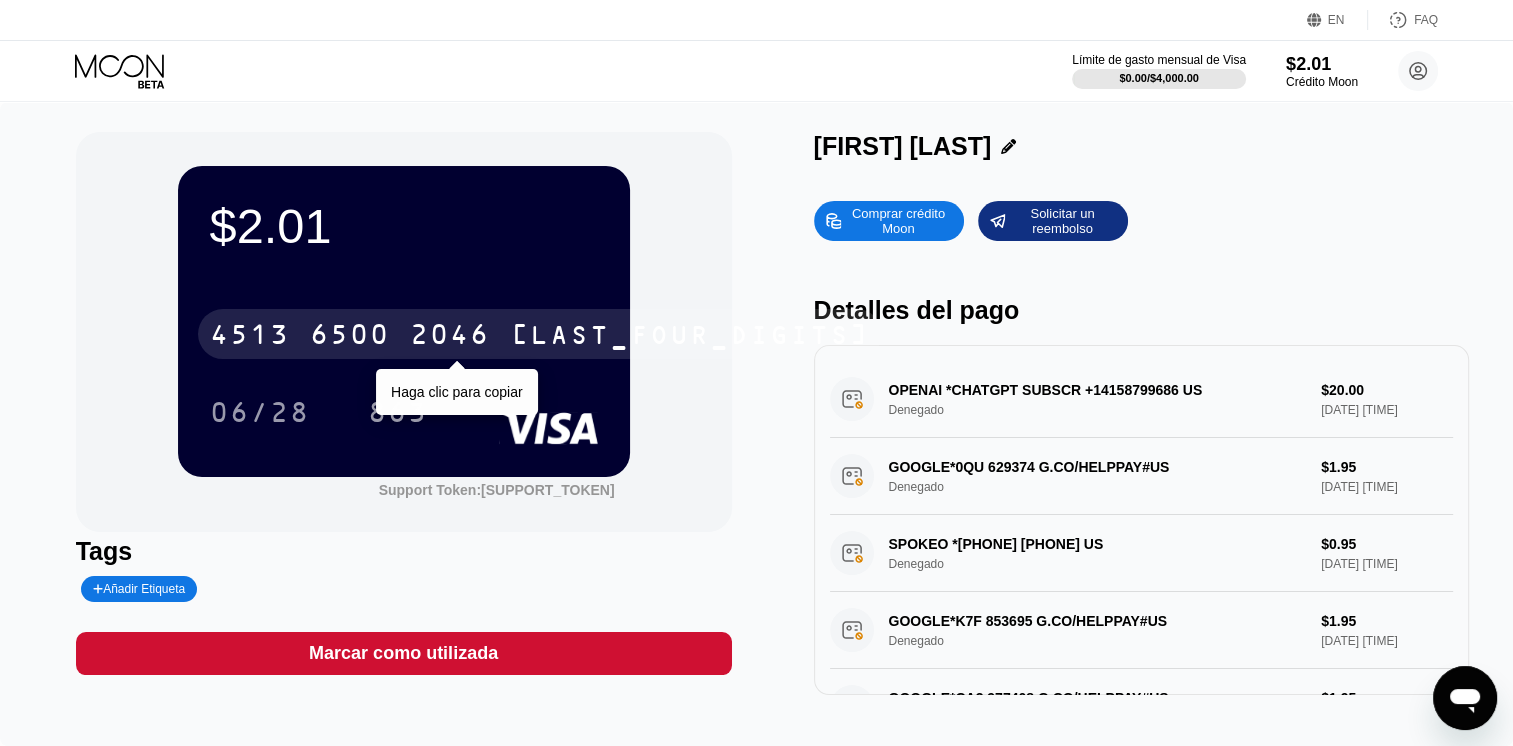 click on "6500" at bounding box center (350, 337) 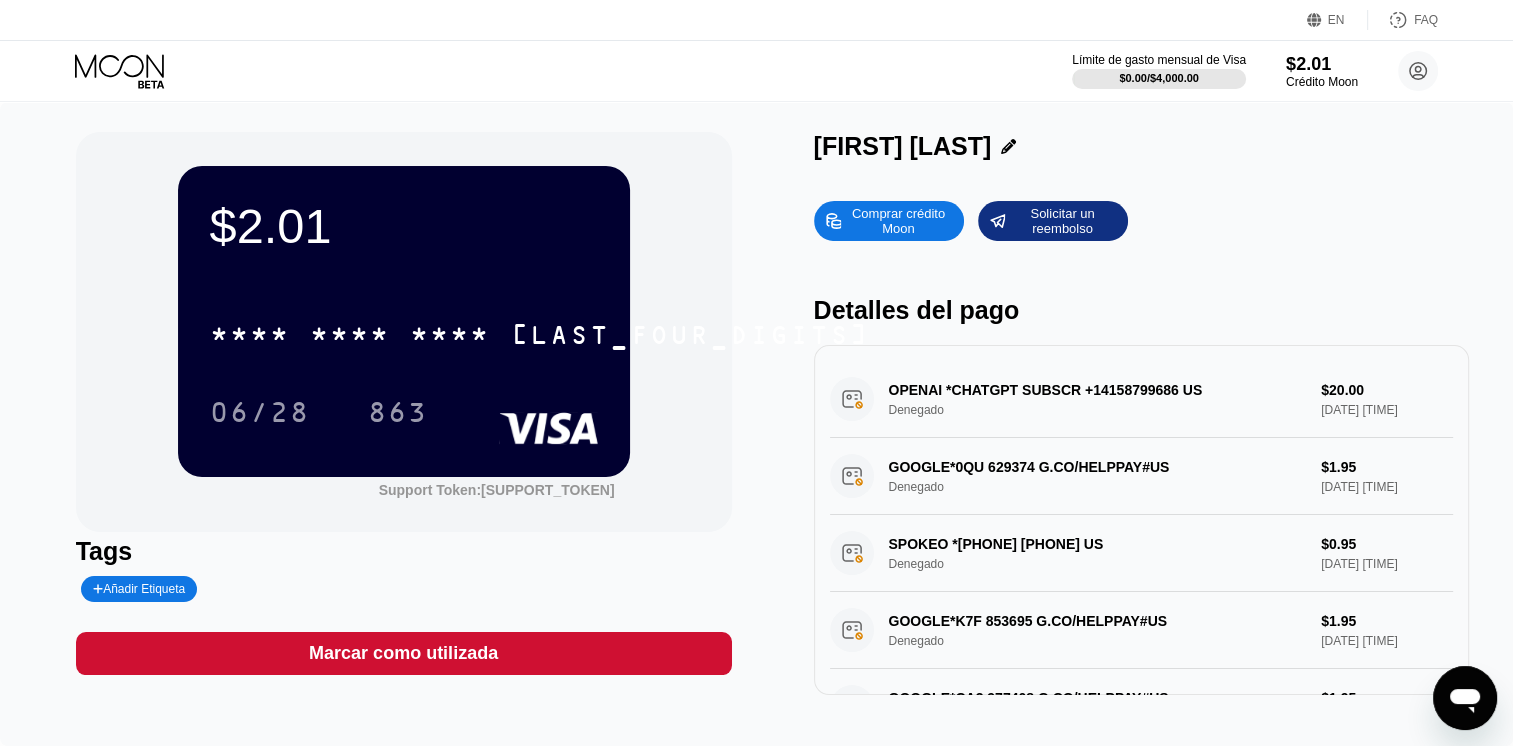 click on "$[PRICE] * * * * * * * * * * * * [LAST_FOUR_DIGITS] [DATE] [TIME] [SUPPORT_TOKEN] Tags  Añadir Etiqueta Marcar como utilizada [FIRST] [LAST] Comprar crédito Moon Solicitar un reembolso Detalles del pago OPENAI *CHATGPTSUBSCR   +[PHONE] US Denegado $[PRICE] [DATE] [TIME] GOOGLE*0QU 629374        G.CO/HELPPAY#US Denegado $[PRICE] [DATE] [TIME] SPOKEO *[PHONE]       [PHONE] US Denegado $[PRICE] [DATE] [TIME] GOOGLE*K7F 853695        G.CO/HELPPAY#US Denegado $[PRICE] [DATE] [TIME] GOOGLE*CA3 977408        G.CO/HELPPAY#US Denegado $[PRICE] [DATE] [TIME] BVC*BeenVerified.com     [PHONE]  US Denegado $[PRICE] [DATE] [TIME] OPENAI *CHATGPTSUBSCR   +[PHONE] US Compra liquidada $[PRICE] [DATE] [TIME] Tarifa A 1.00% fee (minimum of $1.00) is charged on all transactions $[PRICE] [DATE] [TIME]" at bounding box center (756, 424) 